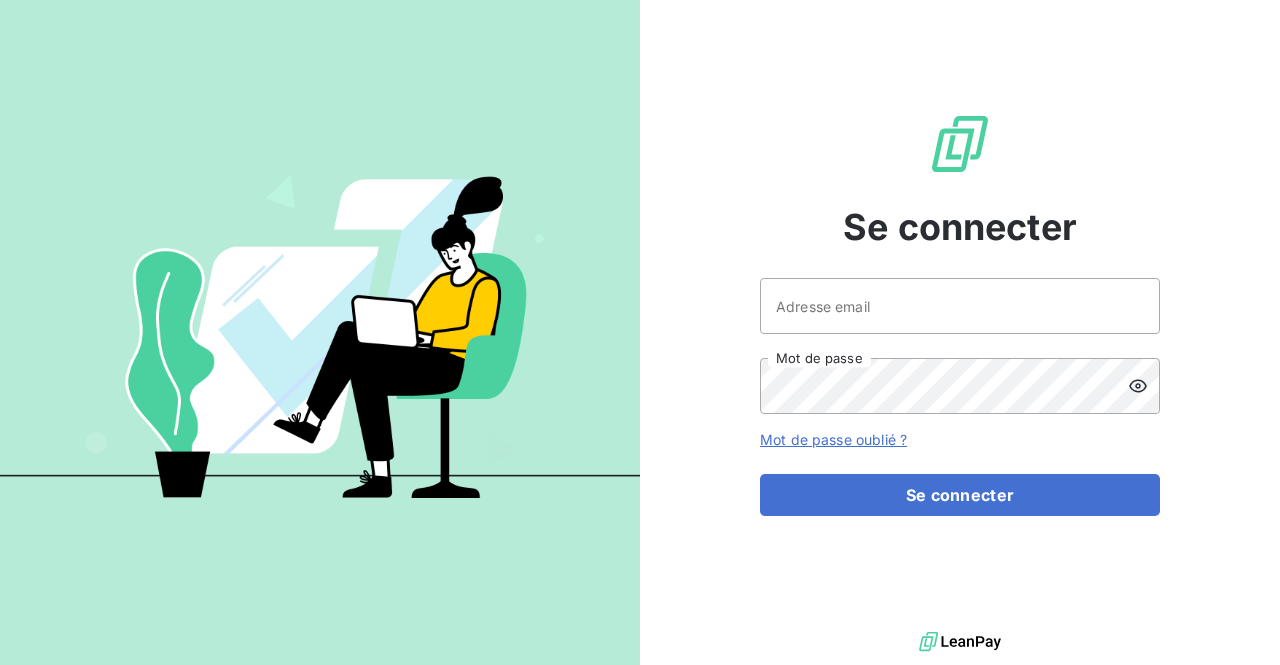 scroll, scrollTop: 0, scrollLeft: 0, axis: both 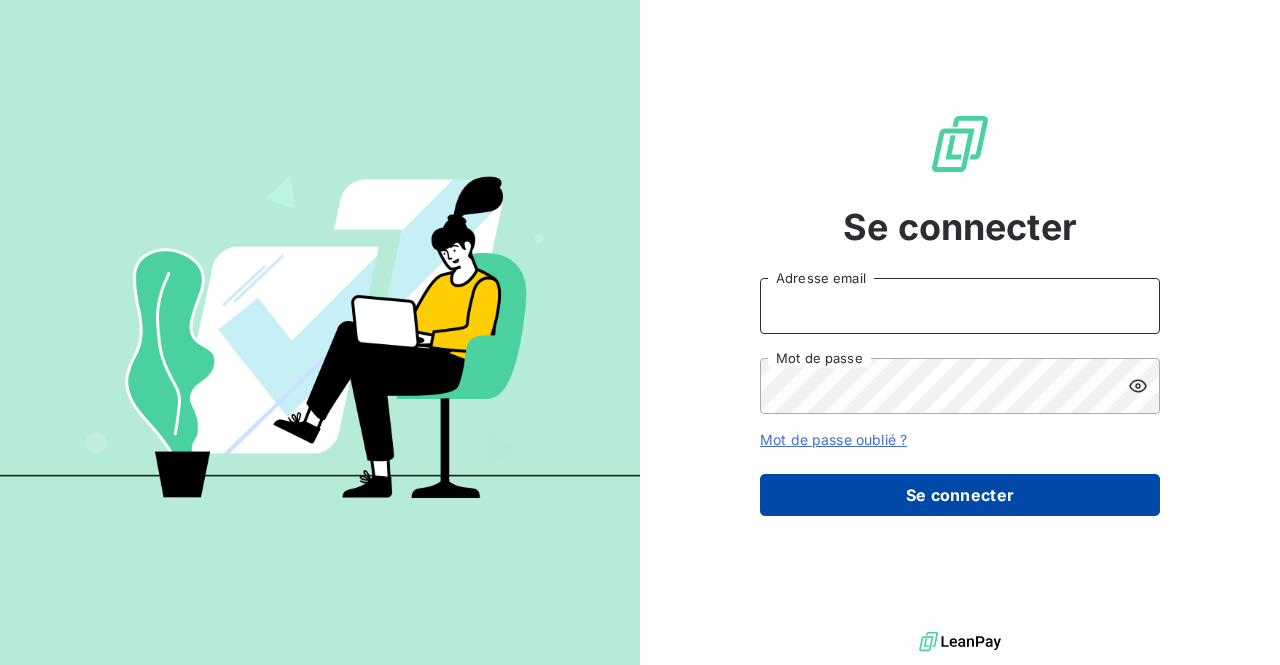 type on "[EMAIL]" 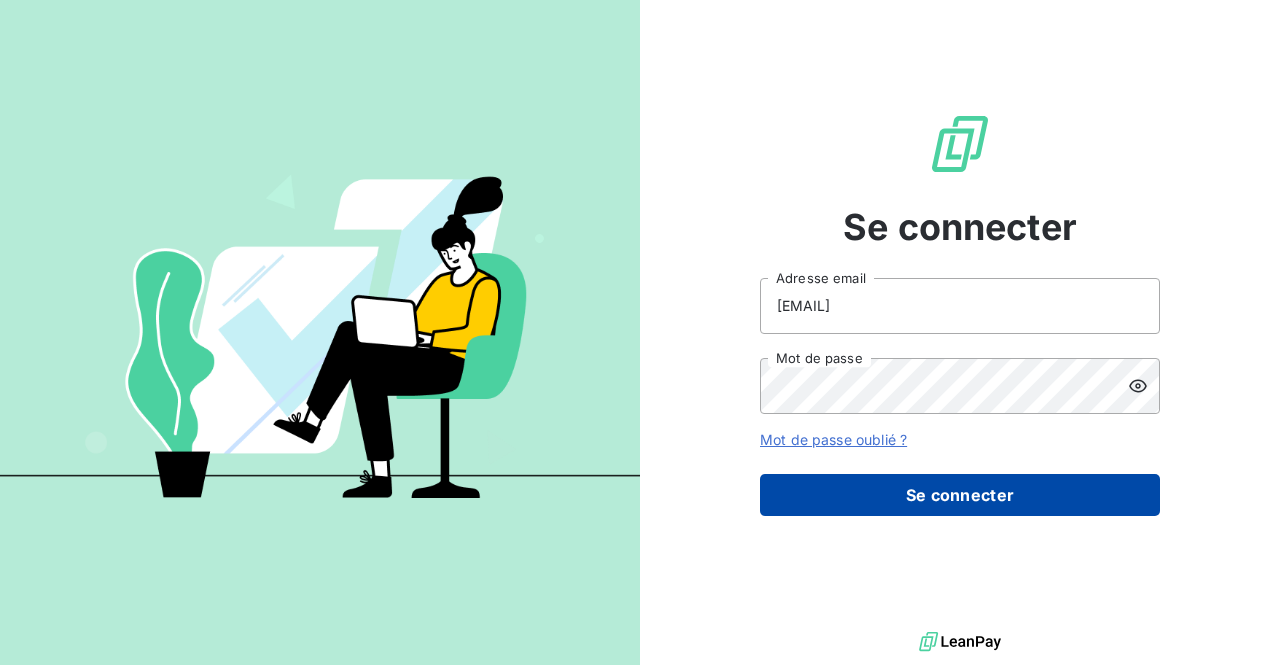 click on "Se connecter" at bounding box center (960, 495) 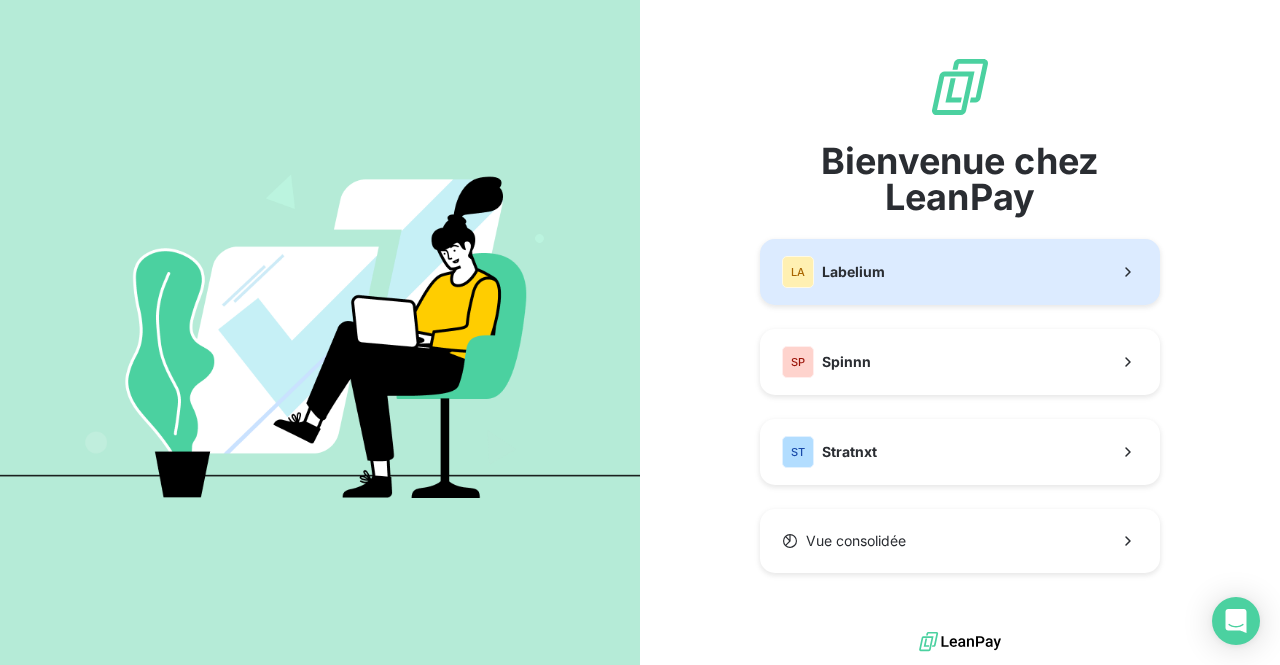 click on "LA Labelium" at bounding box center [960, 272] 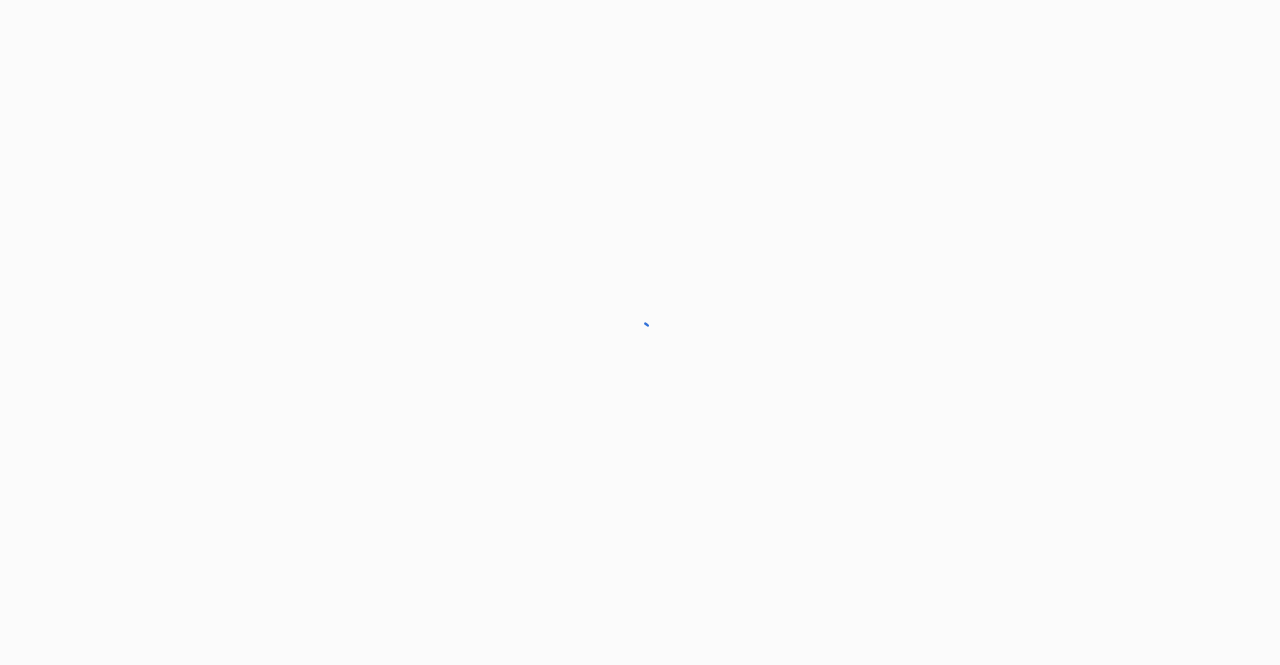 scroll, scrollTop: 0, scrollLeft: 0, axis: both 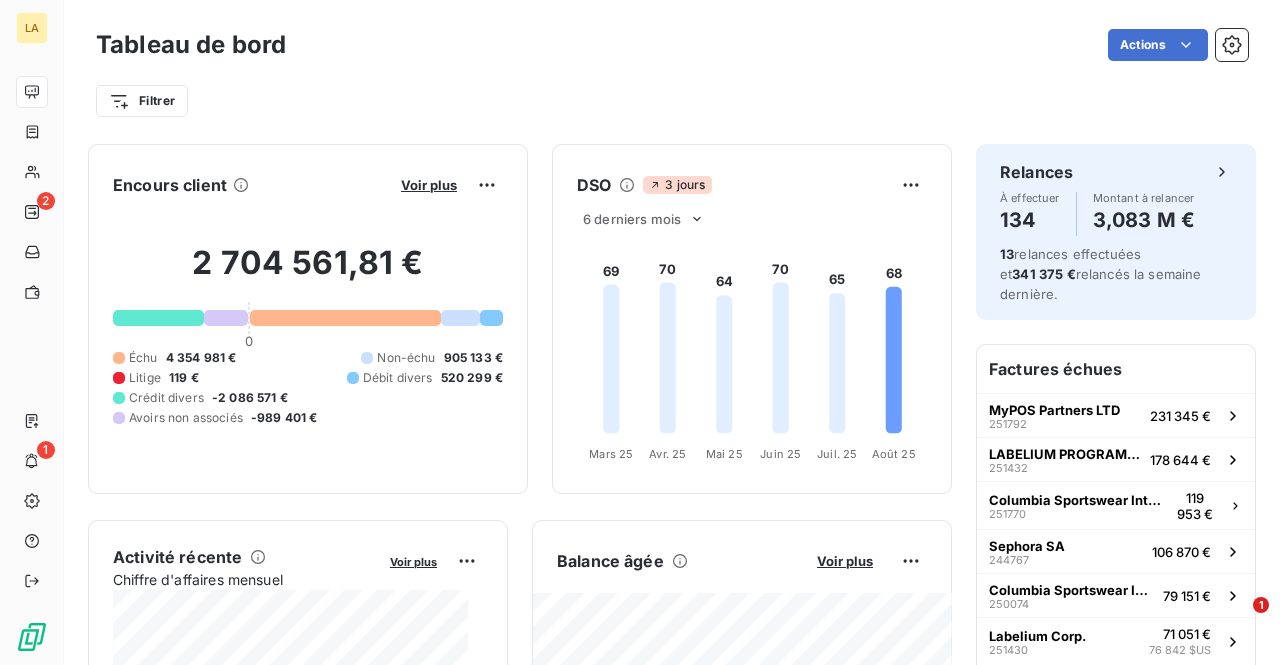 click on "2 704 561,81 € 0 Échu 4 354 981 € Non-échu 905 133 € Litige 119 € Débit divers 520 299 € Crédit divers -2 086 571 € Avoirs non associés -989 401 €" at bounding box center (308, 335) 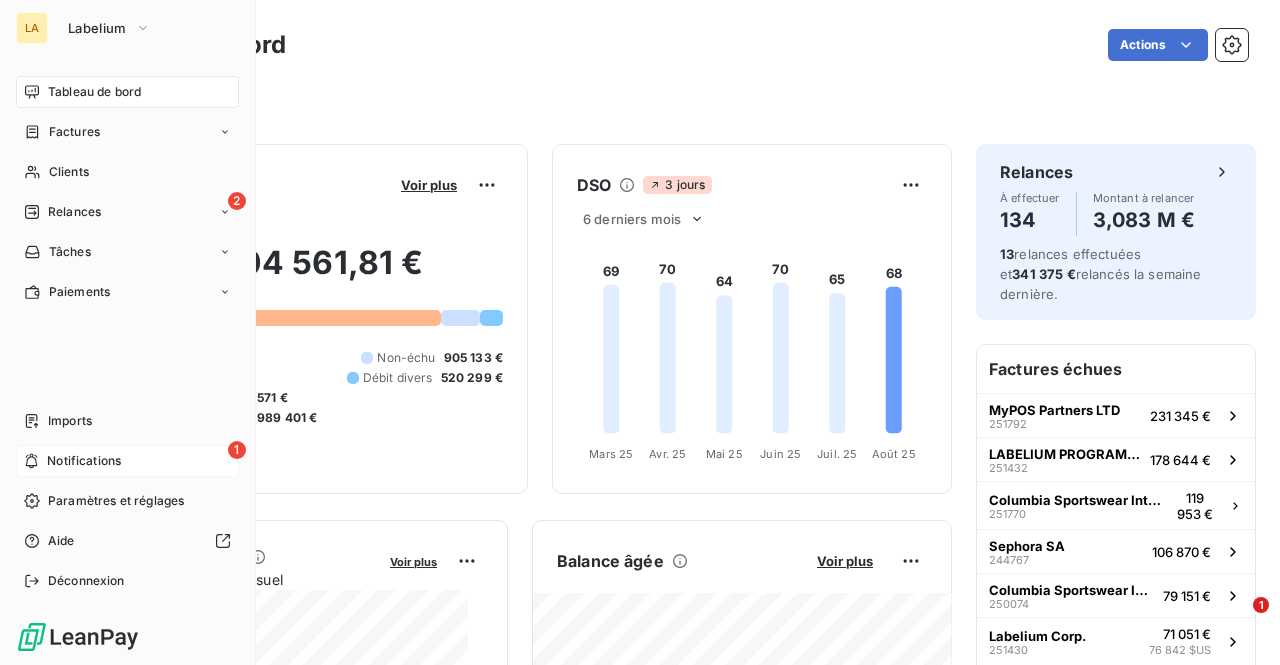 click on "1 Notifications" at bounding box center [127, 461] 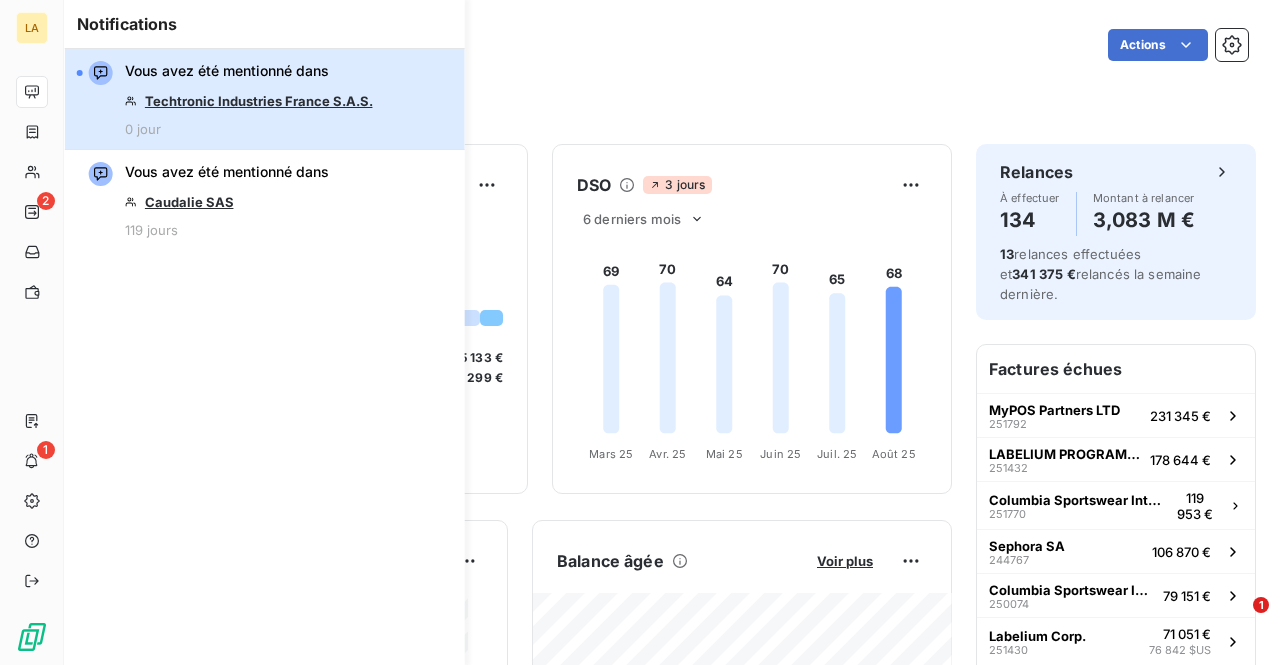 click on "Vous avez été mentionné dans Techtronic Industries France S.A.S. 0 jour" at bounding box center [265, 99] 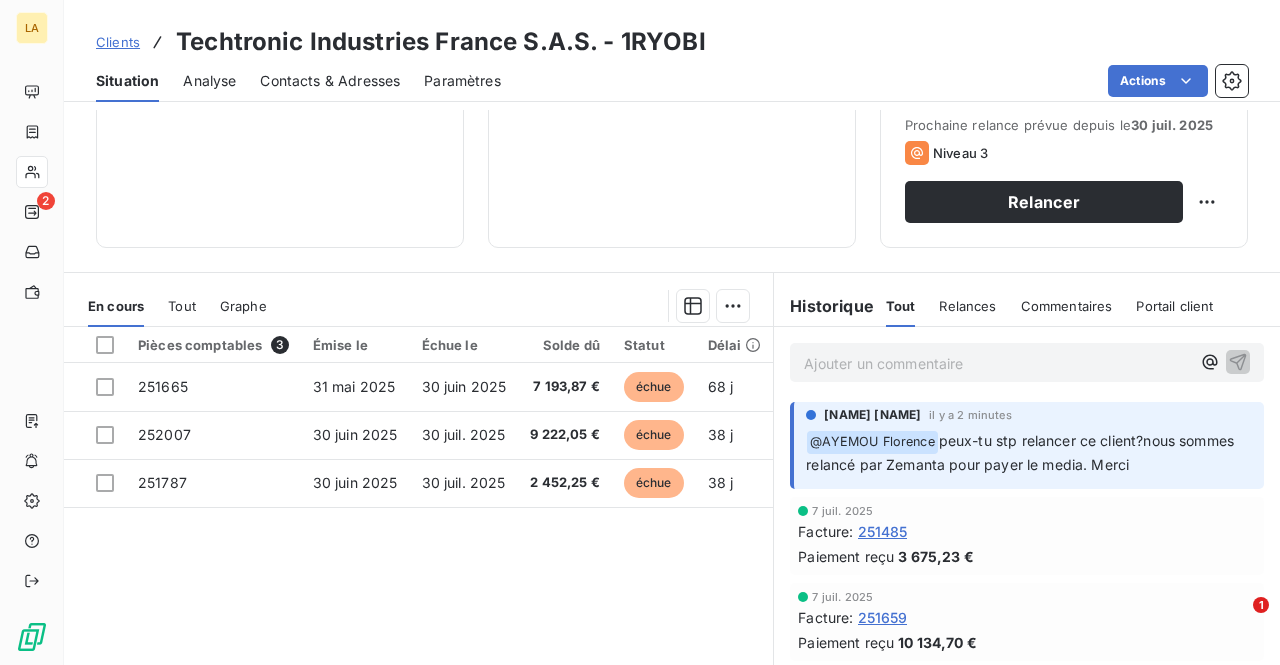 scroll, scrollTop: 304, scrollLeft: 0, axis: vertical 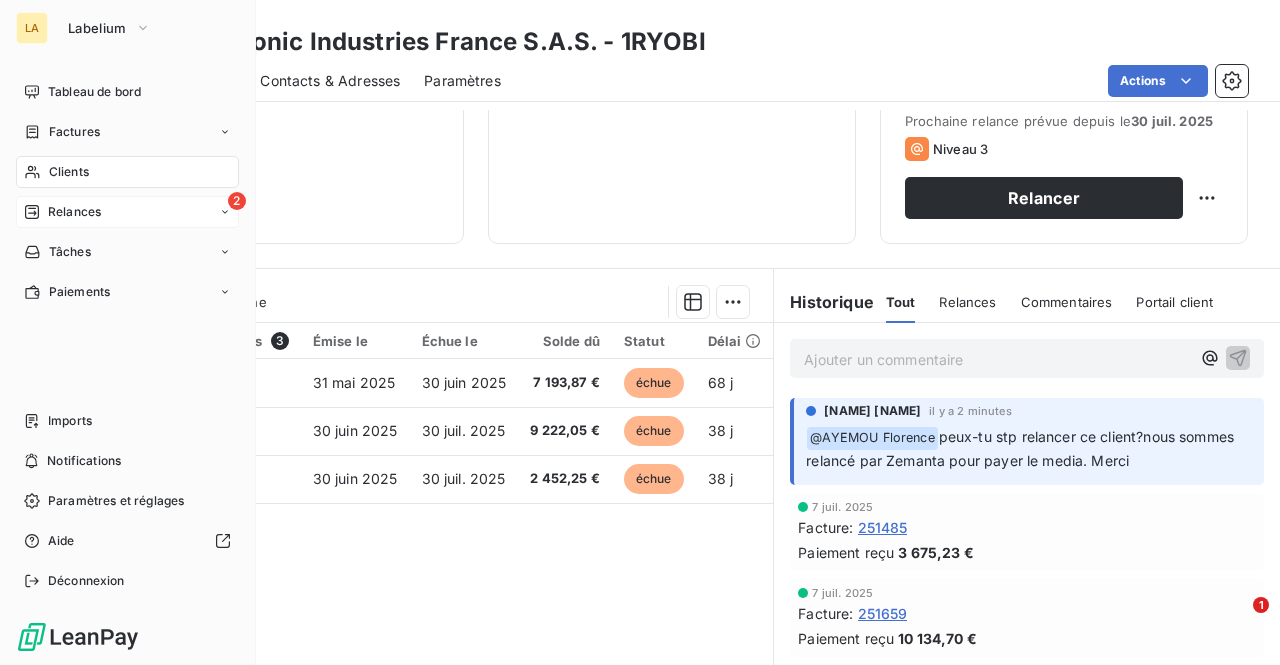 click on "2 Relances" at bounding box center (127, 212) 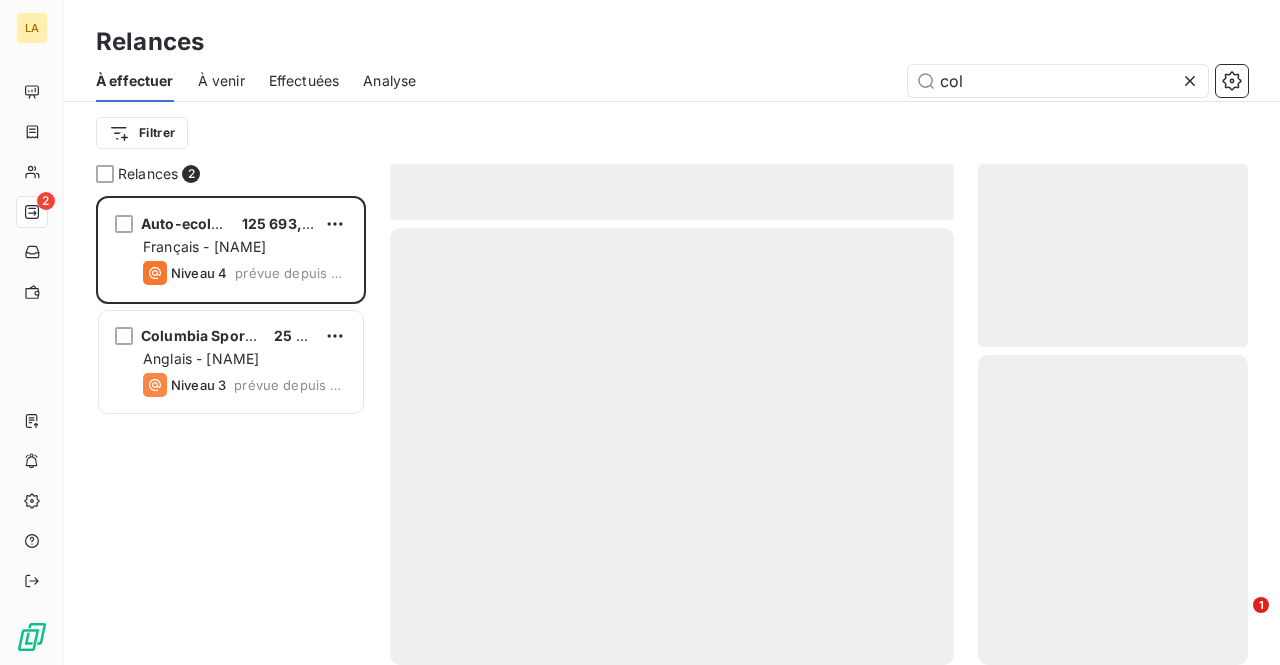 scroll, scrollTop: 16, scrollLeft: 16, axis: both 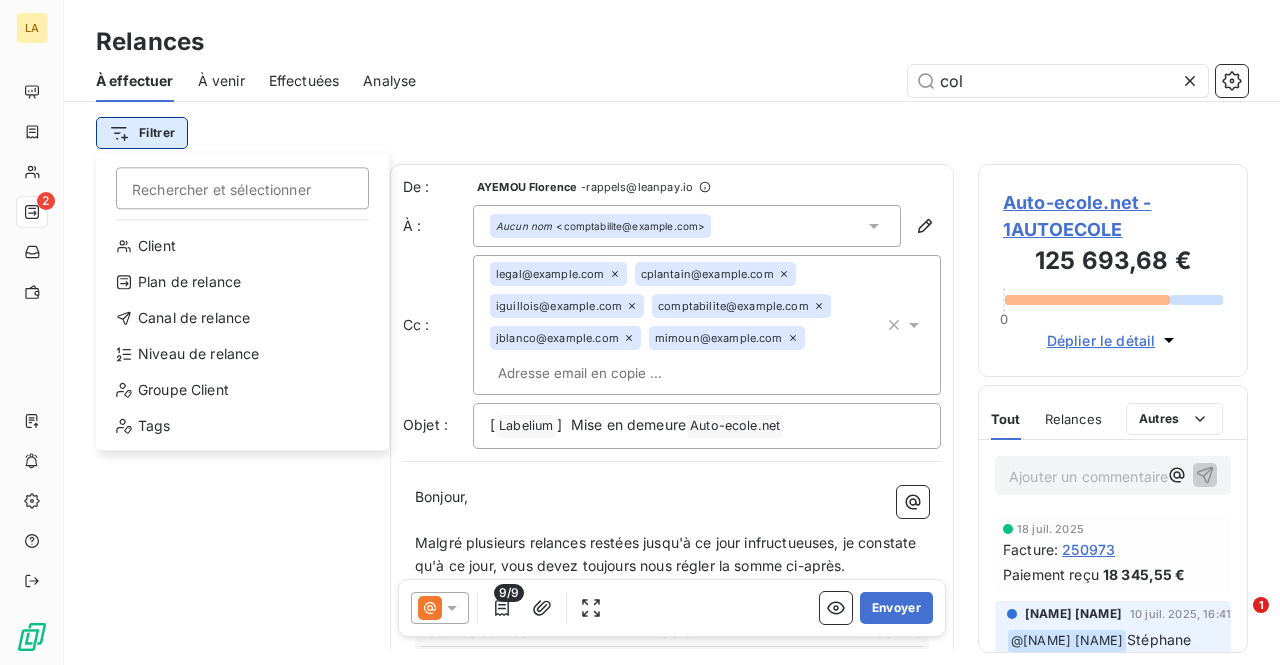 click on "LA 2 Relances À effectuer À venir Effectuées Analyse col Filtrer Rechercher et sélectionner Client Plan de relance Canal de relance Niveau de relance Groupe Client Tags Relances 2 Auto-ecole.net 125 693,68 € Français - [NAME] Niveau 4 prévue depuis 30 jours Columbia Sportswear Europe SAS 25 247,69 € Anglais - [NAME] Niveau 3 prévue depuis 9 jours De : AYEMOU [NAME] - rappels@example.com À : Aucun nom <comptabilite@example.com> Cc : legal@example.com cplantain@example.com iguillois@example.com comptabilite@example.com jblanco@example.com mimoun@example.com Objet : [ Labelium ﻿ ] Mise en demeure Auto-ecole.net ﻿ ﻿ Bonjour, ﻿ Malgré plusieurs relances restées jusqu'à ce jour infructueuses, je constate qu'à ce jour, vous devez toujours nous régler la somme ci-après. ﻿ Total TTC à régler : 125 693,68 € Factures échues Retard Solde TTC 241917 349 jours 20 308,80 € 241918 349 jours 24 222,00 € 242339 343 jours 7 200,00 € 244350" at bounding box center (640, 332) 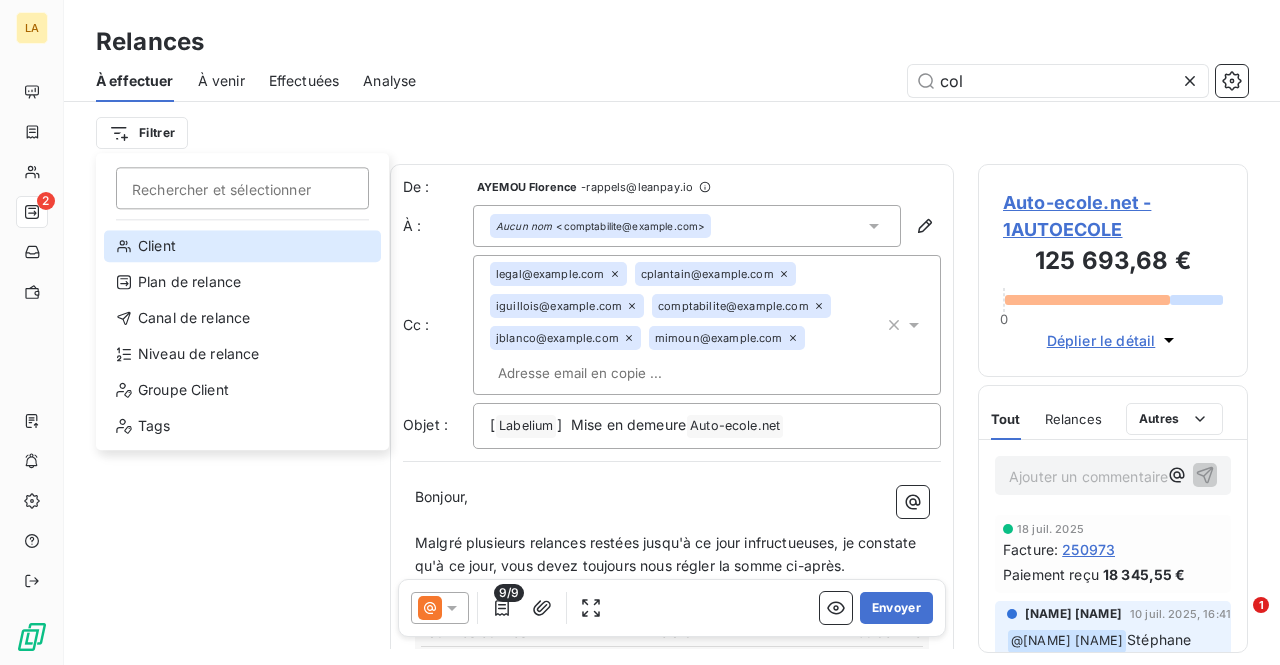 click on "Client" at bounding box center (242, 246) 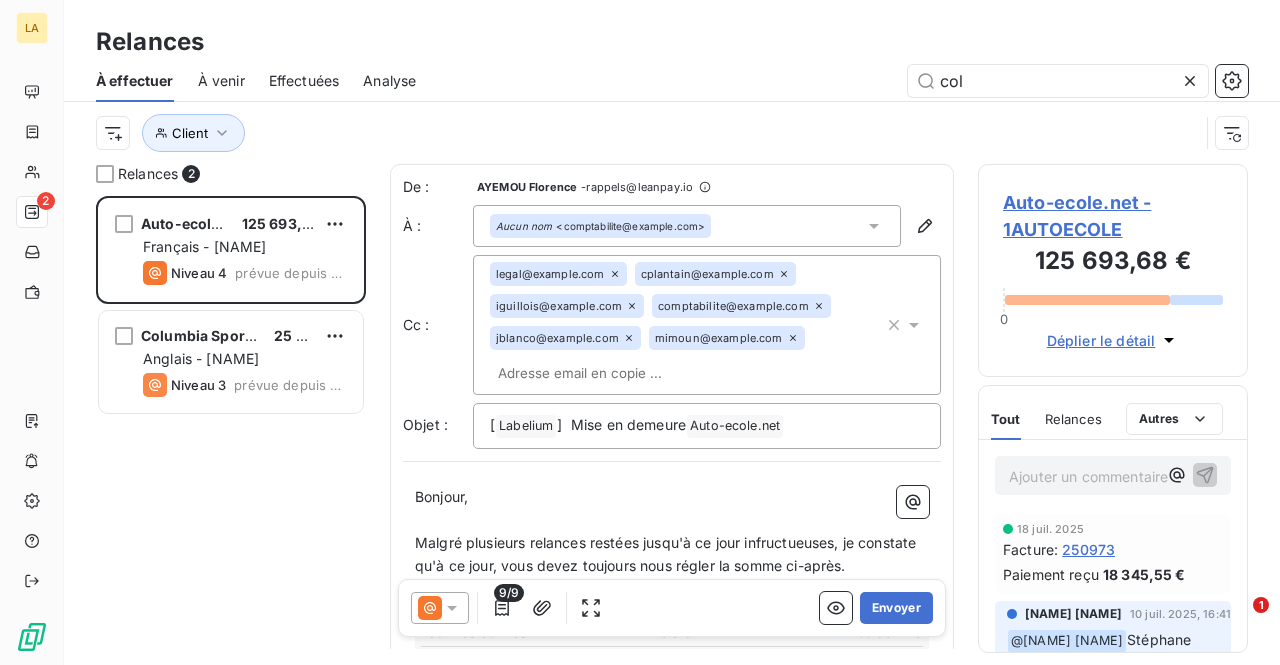 click on "Relances À effectuer À venir Effectuées Analyse col Client" at bounding box center [672, 82] 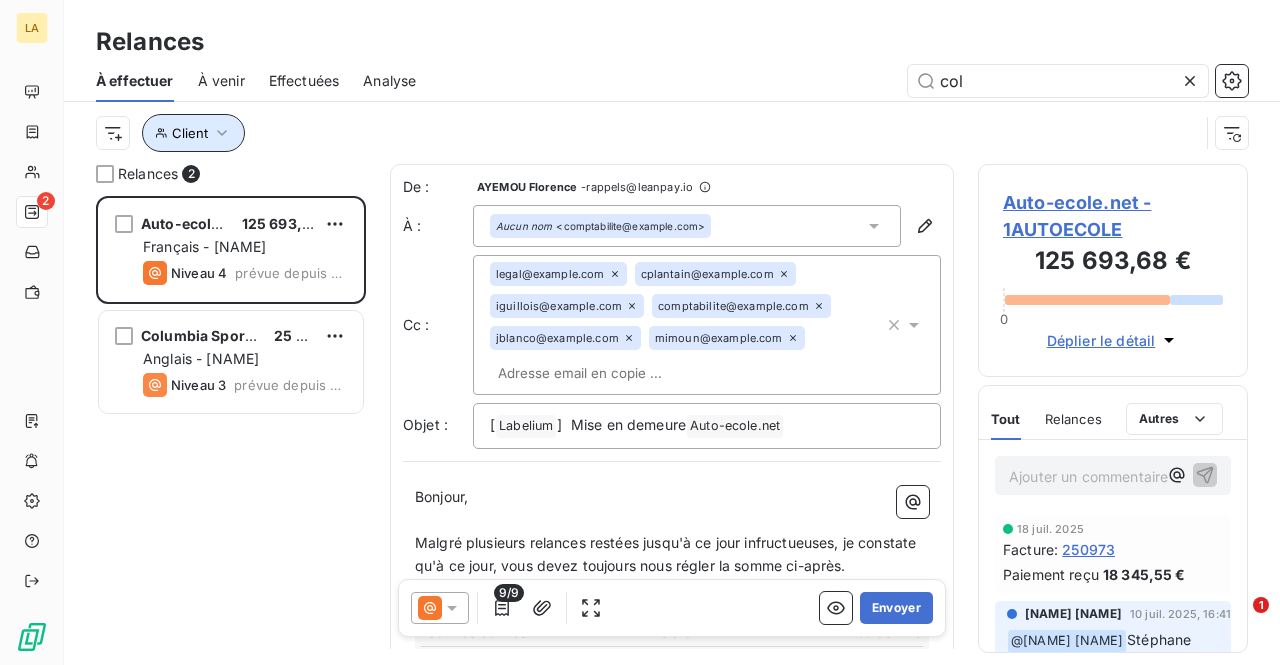 click on "Client" at bounding box center (190, 133) 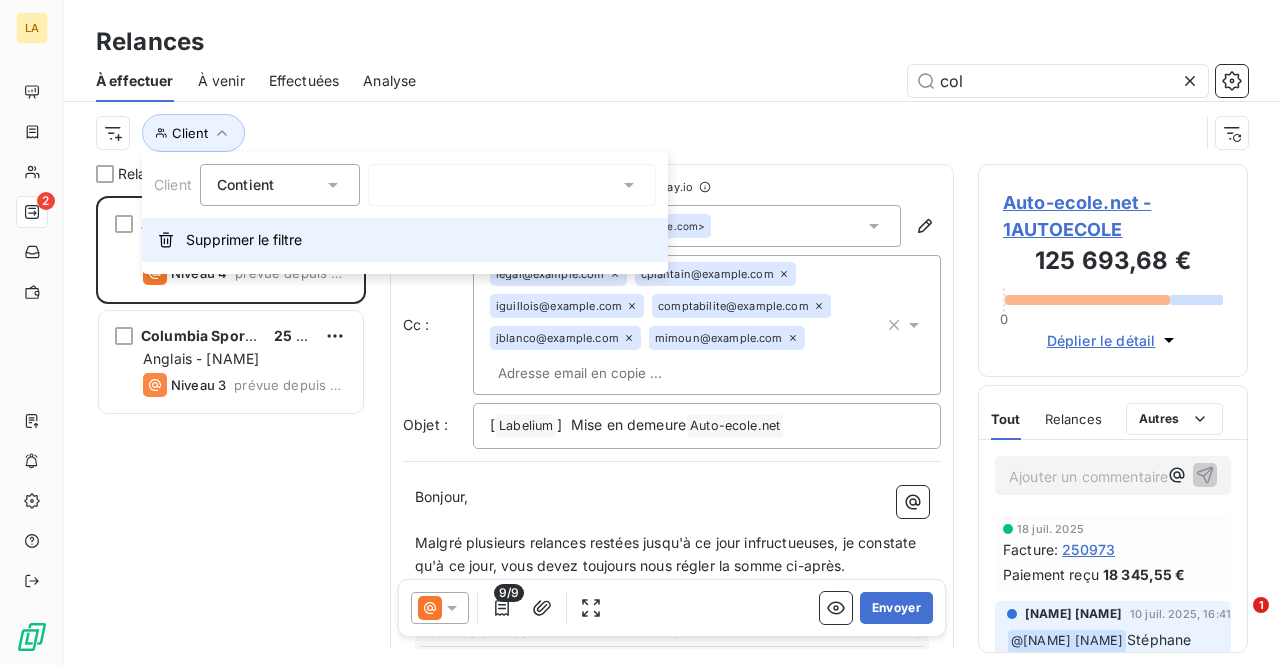 click on "Supprimer le filtre" at bounding box center [244, 240] 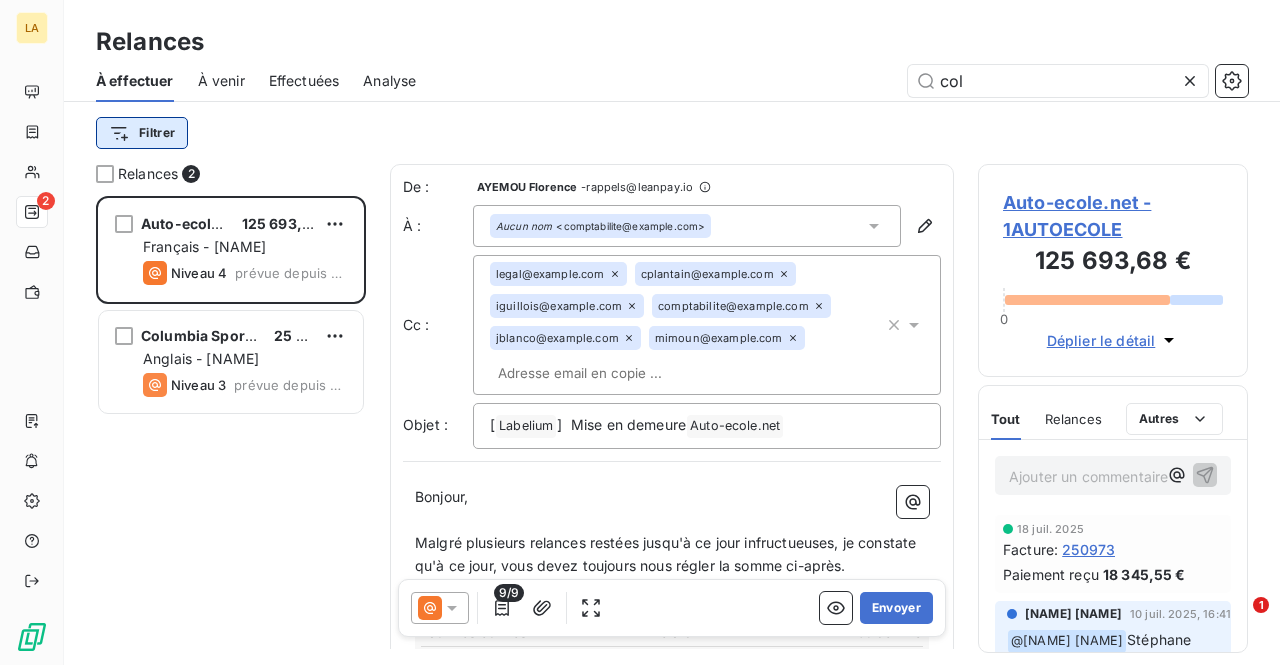click on "LA 2 Relances À effectuer À venir Effectuées Analyse col Filtrer Relances 2 Auto-ecole.net 125 693,68 € Français - [NAME] Niveau 4 prévue depuis 30 jours Columbia Sportswear Europe SAS 25 247,69 € Anglais - [NAME] Niveau 3 prévue depuis 9 jours De : AYEMOU [NAME] - rappels@example.com À : Aucun nom <comptabilite@example.com> Cc : legal@example.com cplantain@example.com iguillois@example.com comptabilite@example.com jblanco@example.com mimoun@example.com Objet : [ Labelium ﻿ ] Mise en demeure Auto-ecole.net ﻿ ﻿ Bonjour, ﻿ Malgré plusieurs relances restées jusqu'à ce jour infructueuses, je constate qu'à ce jour, vous devez toujours nous régler la somme ci-après. ﻿ Total TTC à régler : 125 693,68 € Factures échues Retard Solde TTC 241917 349 jours 20 308,80 € 241918 349 jours 24 222,00 € 242339 343 jours 7 200,00 € 244350 190 jours 4 885,19 € 251268 39 jours 18 500,09 € 251380 8 jours 20 238,96 € Échéance Voir" at bounding box center (640, 332) 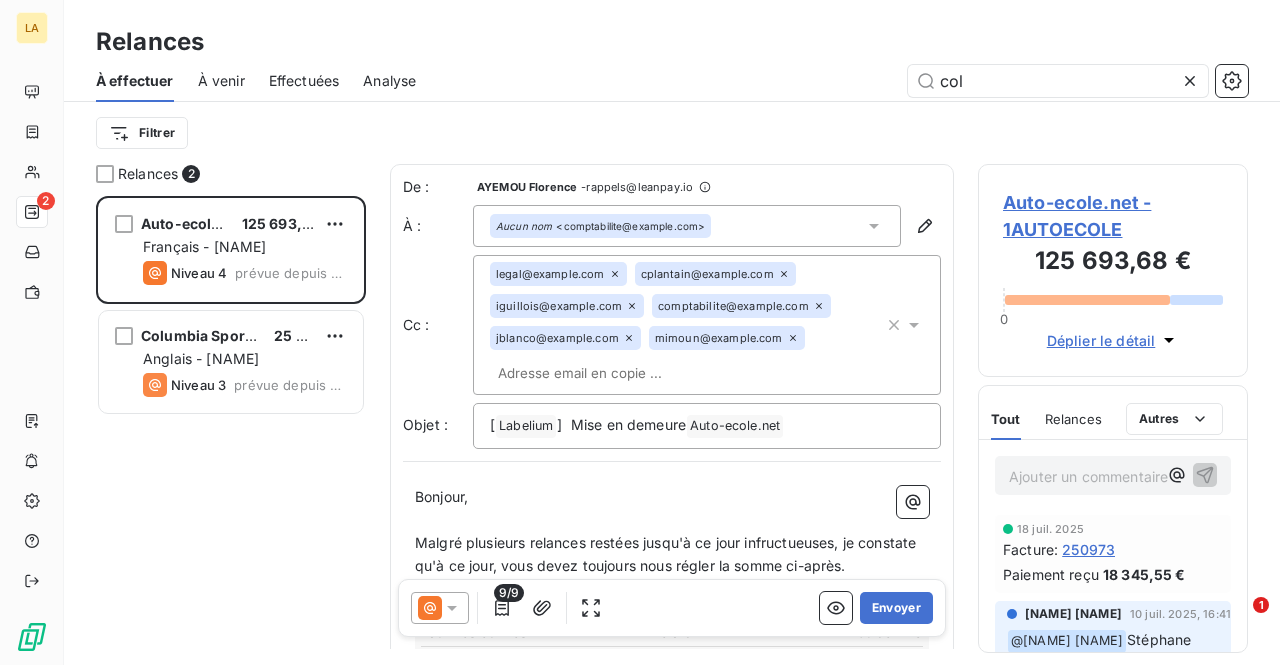 click on "LA 2 Relances À effectuer À venir Effectuées Analyse col Filtrer Relances 2 Auto-ecole.net 125 693,68 € Français - [NAME] Niveau 4 prévue depuis 30 jours Columbia Sportswear Europe SAS 25 247,69 € Anglais - [NAME] Niveau 3 prévue depuis 9 jours De : AYEMOU [NAME] - rappels@example.com À : Aucun nom <comptabilite@example.com> Cc : legal@example.com cplantain@example.com iguillois@example.com comptabilite@example.com jblanco@example.com mimoun@example.com Objet : [ Labelium ﻿ ] Mise en demeure Auto-ecole.net ﻿ ﻿ Bonjour, ﻿ Malgré plusieurs relances restées jusqu'à ce jour infructueuses, je constate qu'à ce jour, vous devez toujours nous régler la somme ci-après. ﻿ Total TTC à régler : 125 693,68 € Factures échues Retard Solde TTC 241917 349 jours 20 308,80 € 241918 349 jours 24 222,00 € 242339 343 jours 7 200,00 € 244350 190 jours 4 885,19 € 251268 39 jours 18 500,09 € 251380 8 jours 20 238,96 € Échéance Voir" at bounding box center [640, 332] 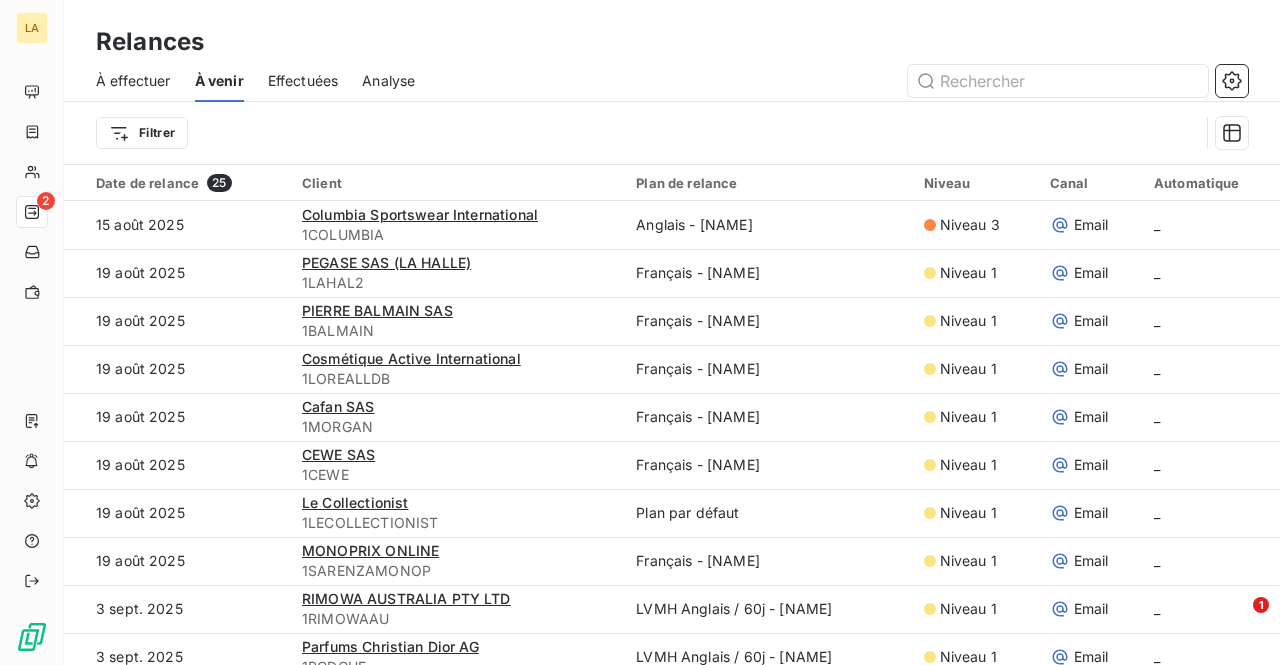 click on "À effectuer" at bounding box center (133, 81) 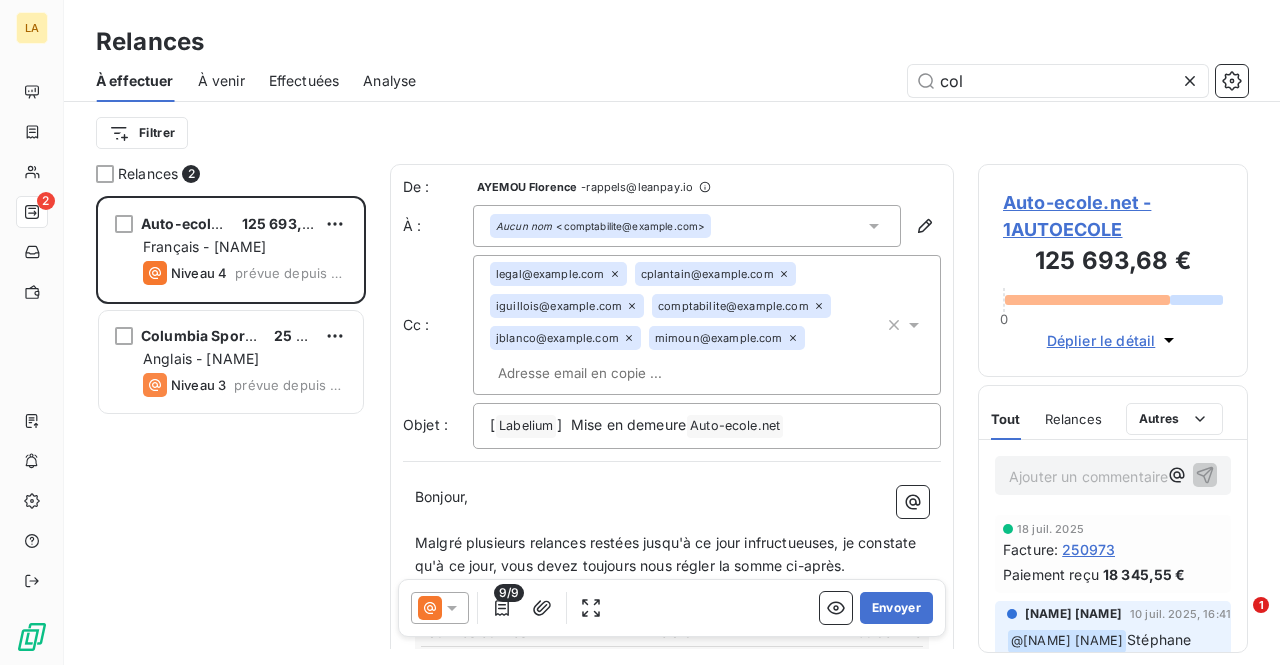 scroll, scrollTop: 16, scrollLeft: 16, axis: both 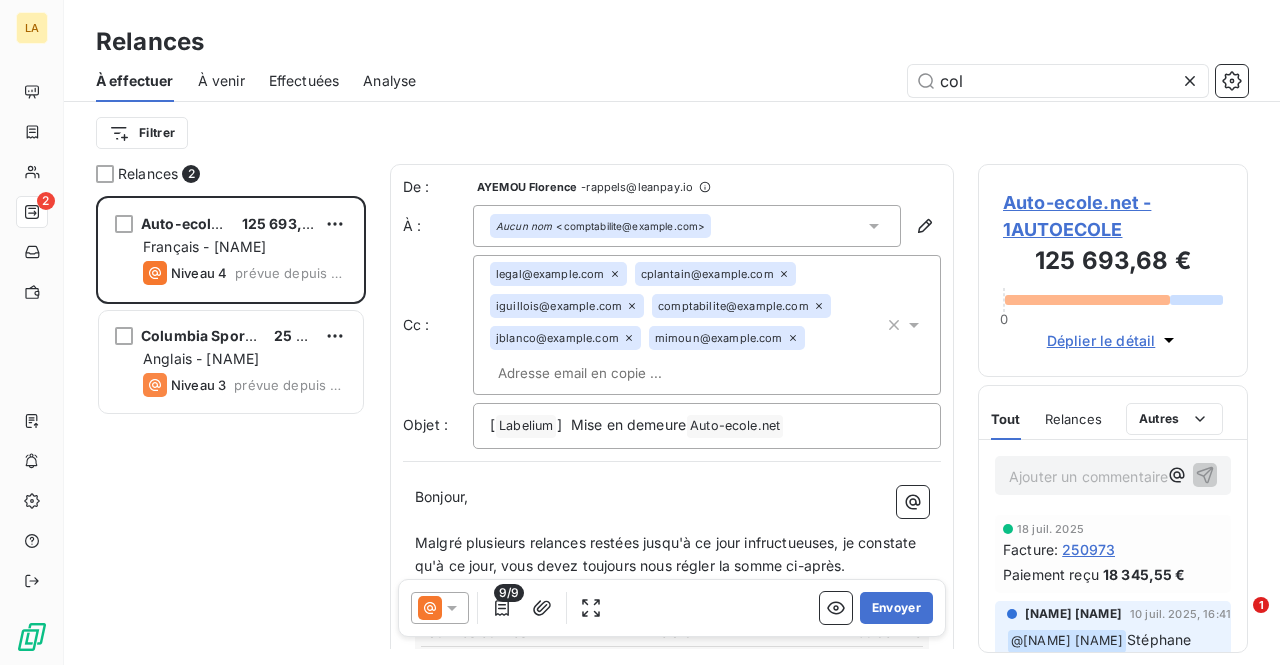 click 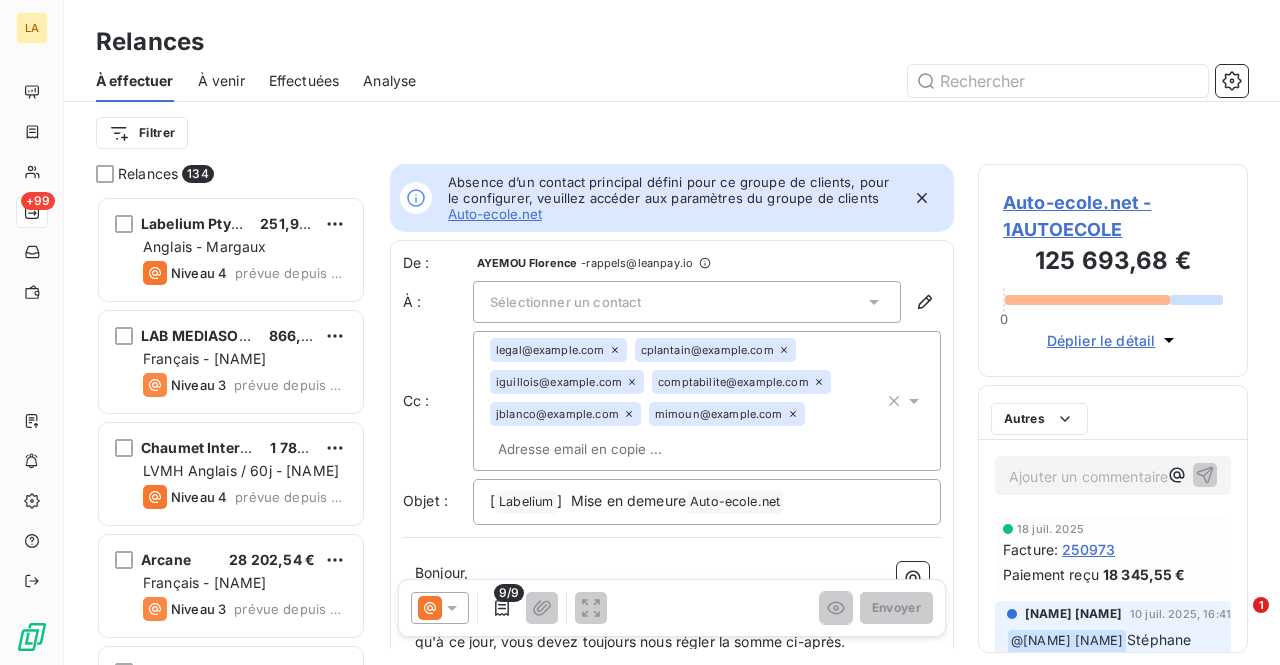 scroll, scrollTop: 16, scrollLeft: 16, axis: both 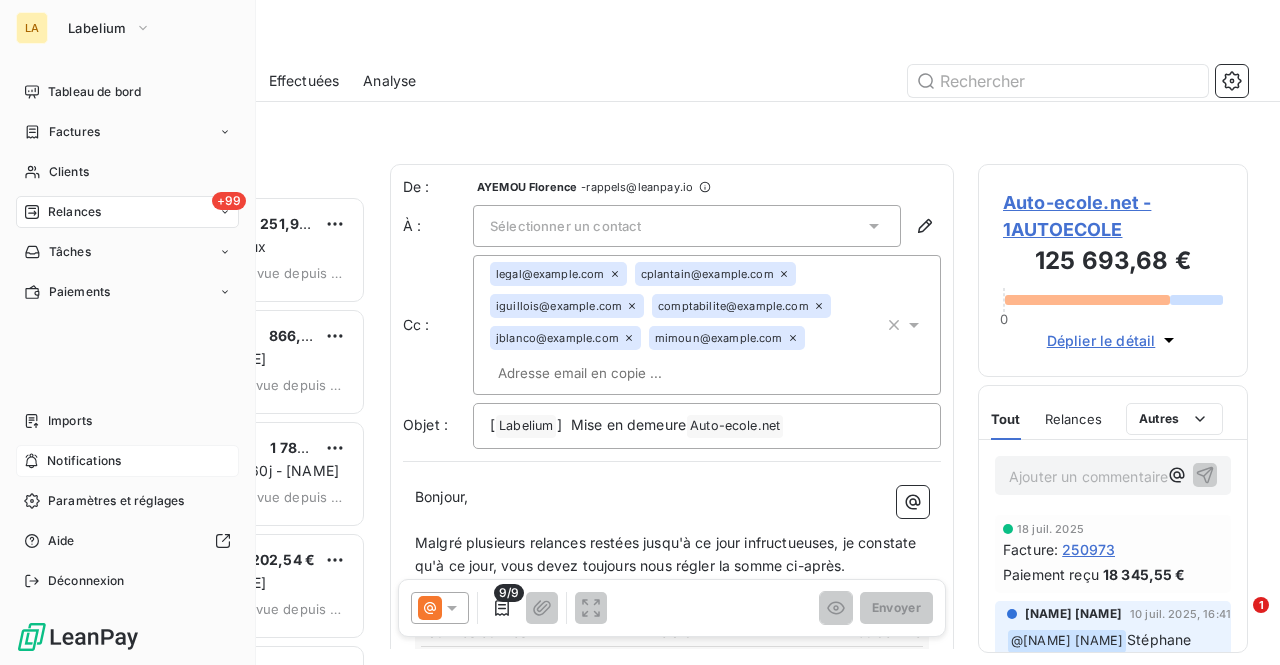 click on "Notifications" at bounding box center [84, 461] 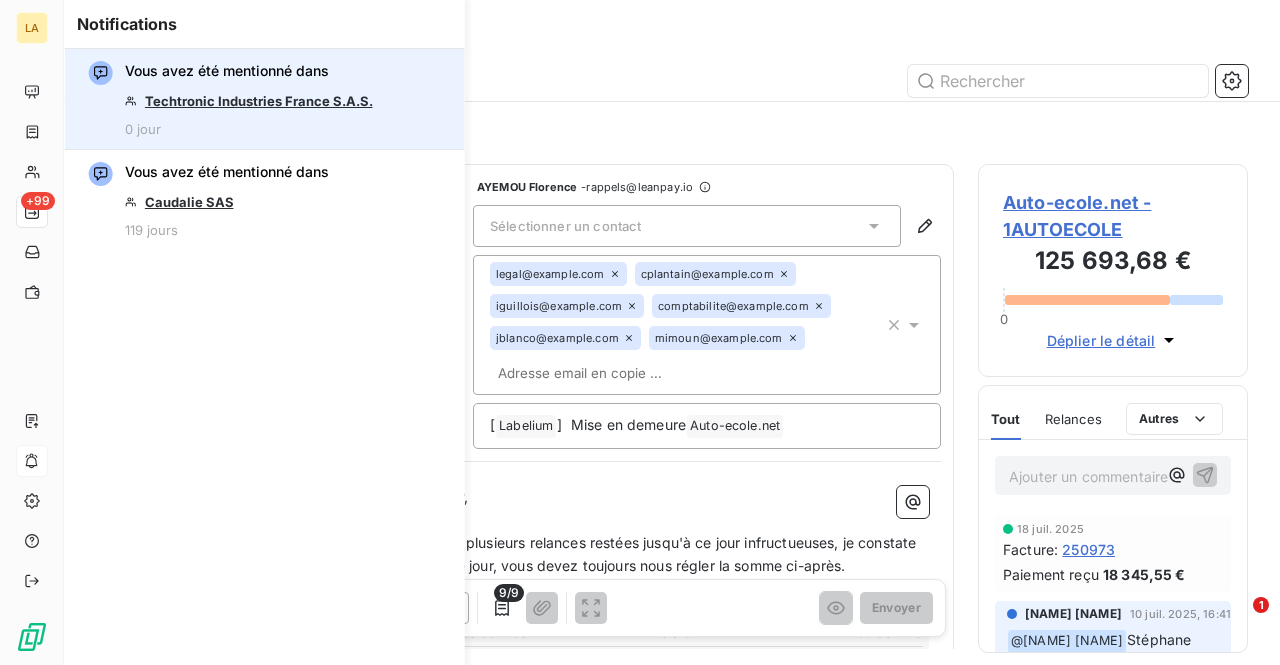 click on "Techtronic Industries France S.A.S." at bounding box center (259, 101) 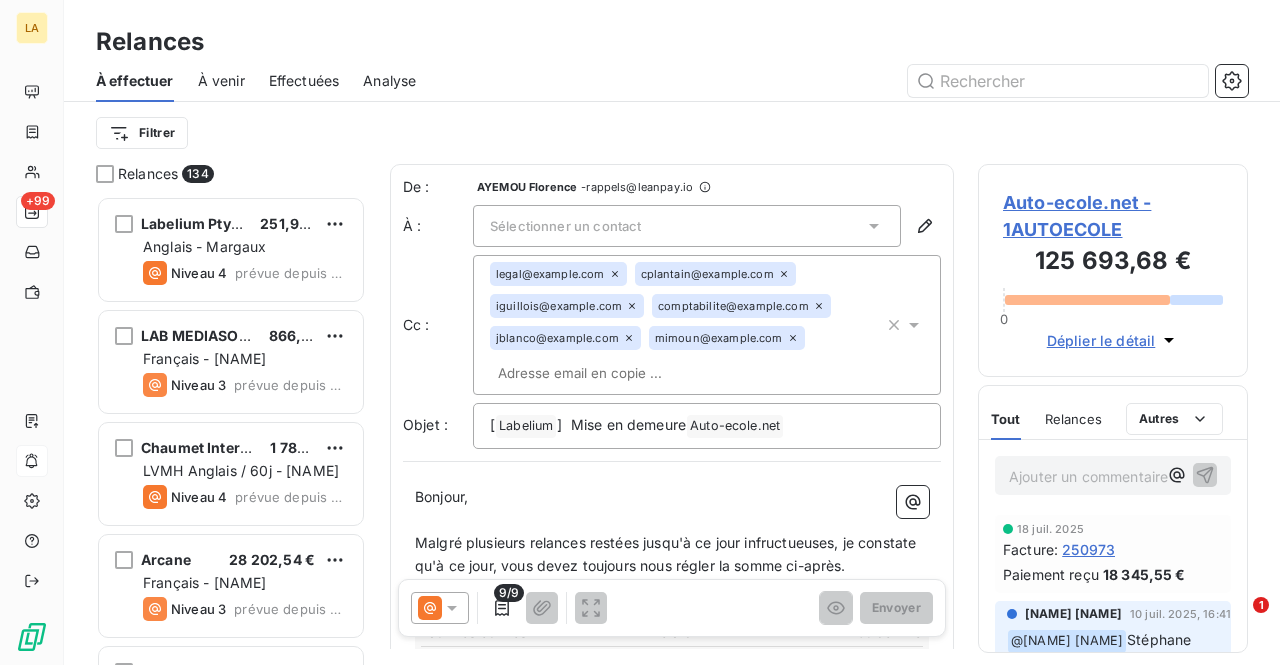 click at bounding box center (844, 81) 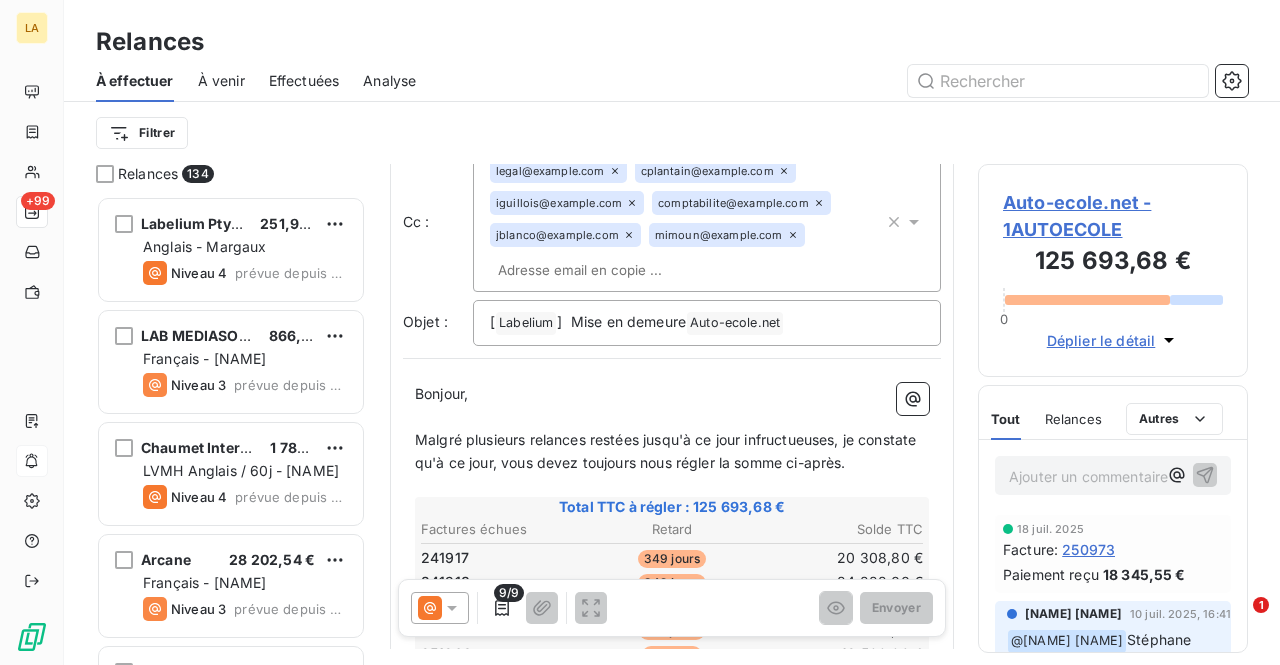 scroll, scrollTop: 0, scrollLeft: 0, axis: both 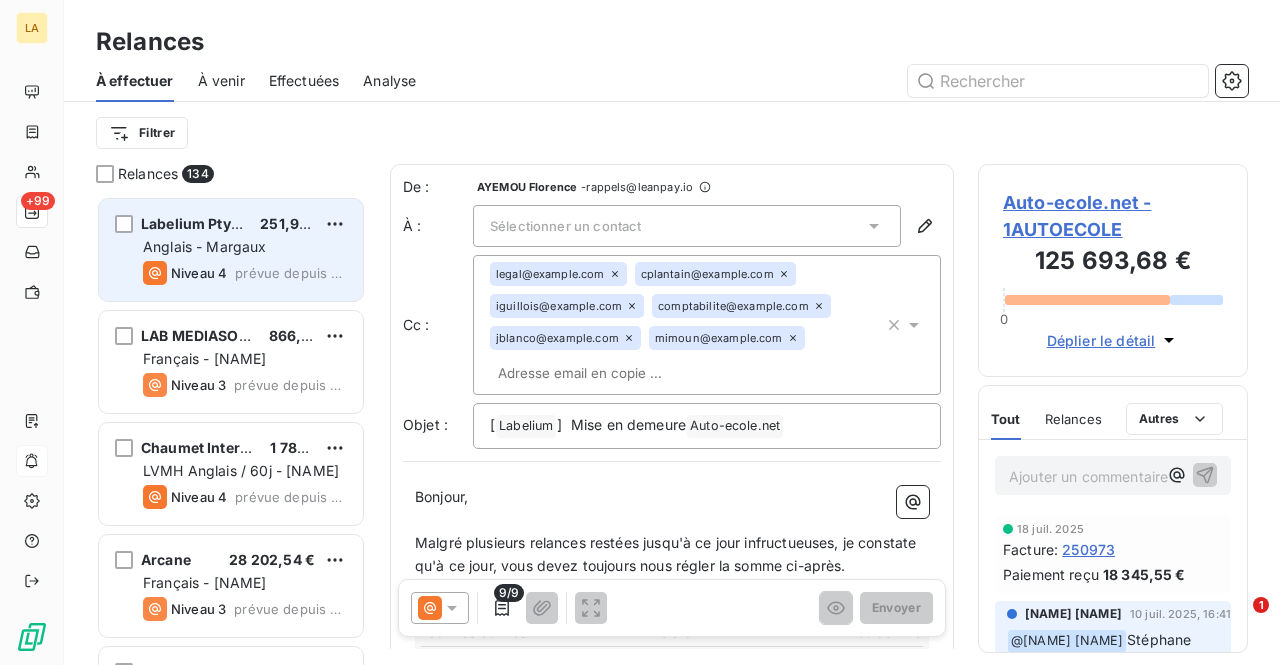 click on "prévue depuis 551 jours" at bounding box center [291, 273] 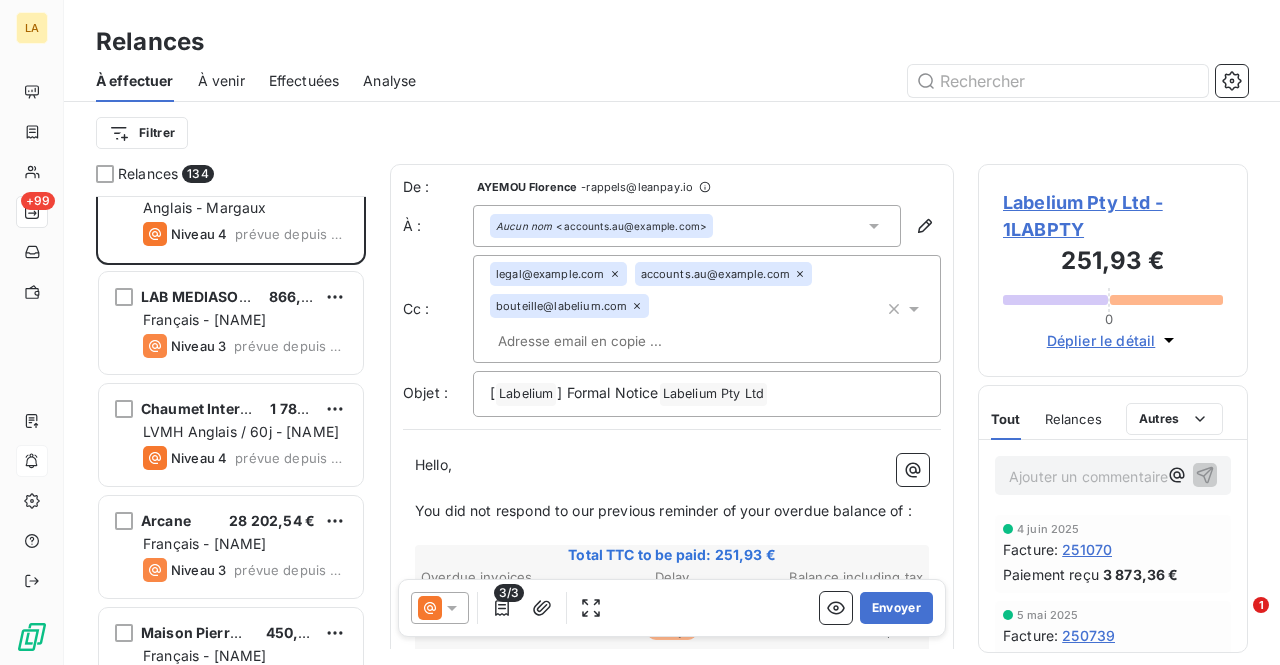scroll, scrollTop: 40, scrollLeft: 0, axis: vertical 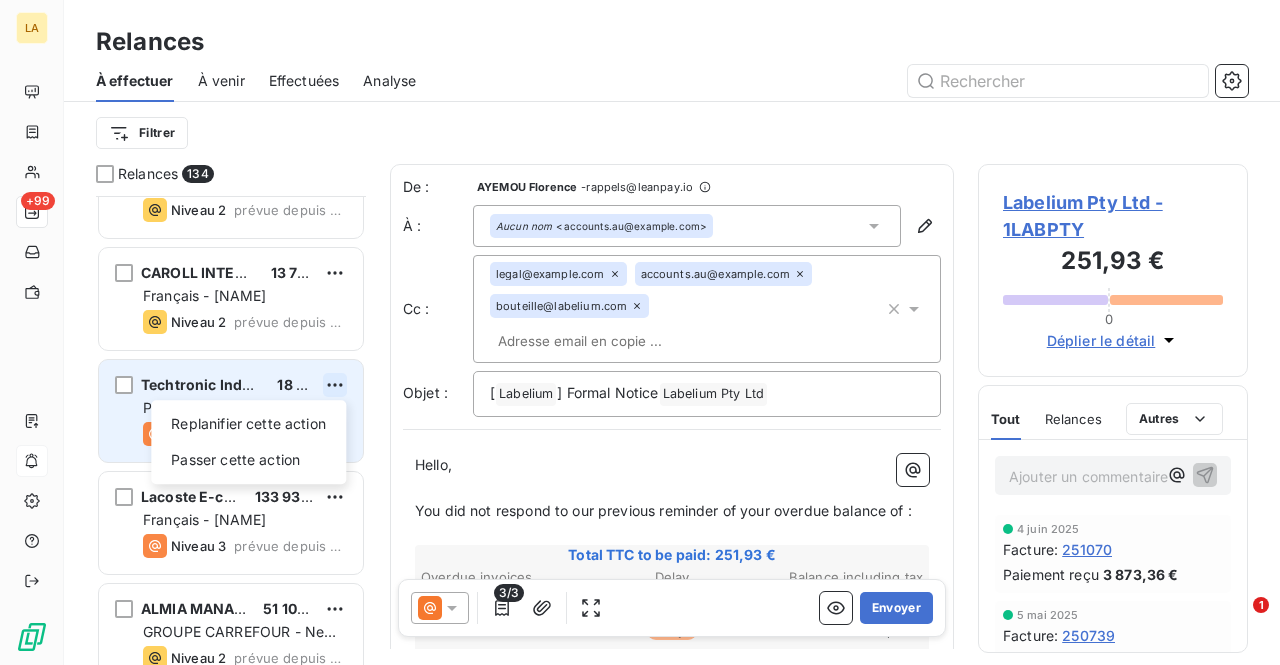 click on "LA +99 Relances À effectuer À venir Effectuées Analyse Filtrer Relances 134 Columbia Sportswear Europe SAS 25 247,69 € Anglais - [NAME] Niveau 3 prévue depuis 9 jours Efficity 3 239,51 € Français - [NAME] Niveau 2 prévue depuis 8 jours CAROLL INTERNATIONAL SA 13 793,71 € Français - [NAME] Niveau 2 prévue depuis 8 jours Techtronic Industries France S.A.S. 18 868,17 € Replanifier cette action Passer cette action Plan par défaut Niveau 3 prévue depuis 8 jours Lacoste E-commerce 133 930,68 € Français - [NAME] Niveau 3 prévue depuis 8 jours ALMIA MANAGEMENT 51 108,16 € GROUPE CARREFOUR - Ne Pas Relancer Niveau 2 prévue depuis 8 jours Le petit-fils de L.U. Chopard & Cie 41 953,17 € Français - [NAME] Niveau 2 prévue depuis 8 jours PAULINE 9 352,80 € Français - [NAME] Niveau 4 prévue depuis 4 jours CRAVAN 293,47 € Français - [NAME] Niveau 4 prévue depuis 4 jours Simone Pérèle Retail 14 757,72 € Français - [NAME] Niveau 1 SARENZA THOM" at bounding box center [640, 332] 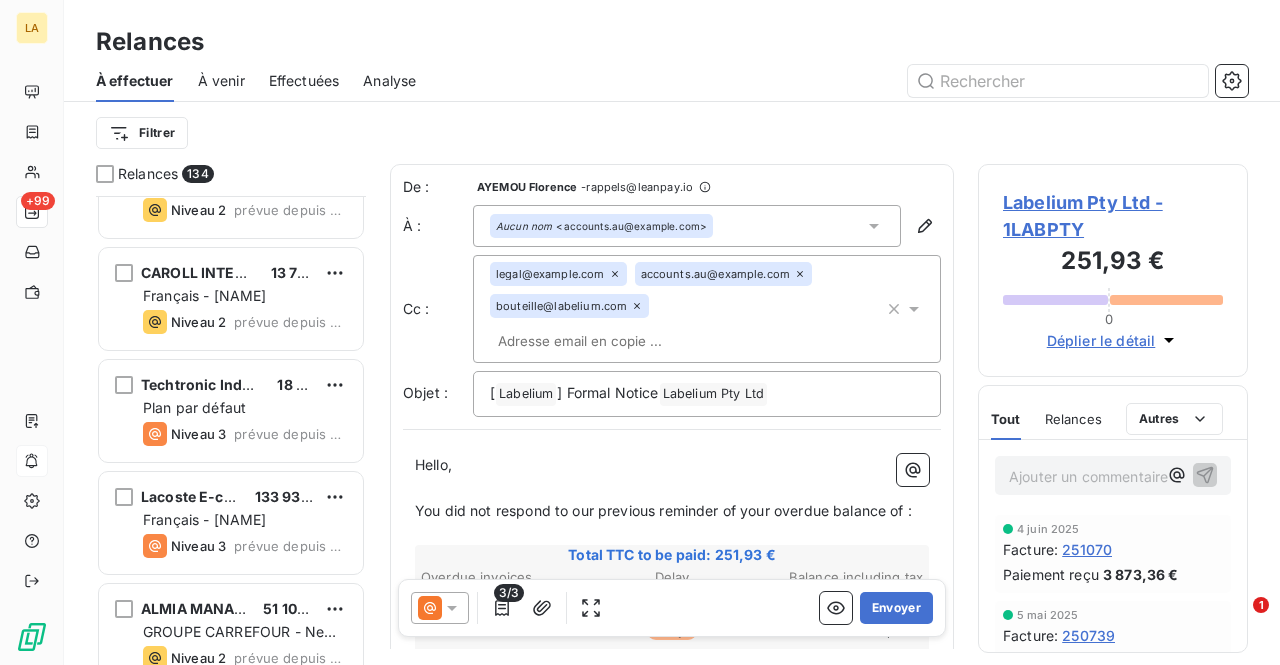click on "LA +99 Relances À effectuer À venir Effectuées Analyse Filtrer Relances 134 Columbia Sportswear Europe SAS 25 247,69 € Anglais - [NAME] Niveau 3 prévue depuis 9 jours Efficity 3 239,51 € Français - [NAME] Niveau 2 prévue depuis 8 jours CAROLL INTERNATIONAL SA 13 793,71 € Français - [NAME] Niveau 2 prévue depuis 8 jours Techtronic Industries France S.A.S. 18 868,17 € Plan par défaut Niveau 3 prévue depuis 8 jours Lacoste E-commerce 133 930,68 € Français - [NAME] Niveau 3 prévue depuis 8 jours ALMIA MANAGEMENT 51 108,16 € GROUPE CARREFOUR - Ne Pas Relancer Niveau 2 prévue depuis 8 jours Le petit-fils de L.U. Chopard & Cie 41 953,17 € Français - [NAME] Niveau 2 prévue depuis 8 jours PAULINE 9 352,80 € Français - [NAME] Niveau 4 prévue depuis 4 jours CRAVAN 293,47 € Français - [NAME] Niveau 4 prévue depuis 4 jours Simone Pérèle Retail 14 757,72 € Français - [NAME] Niveau 1 prévue depuis 3 jours SARENZA 26 274,32 € Niveau 1 -" at bounding box center [640, 332] 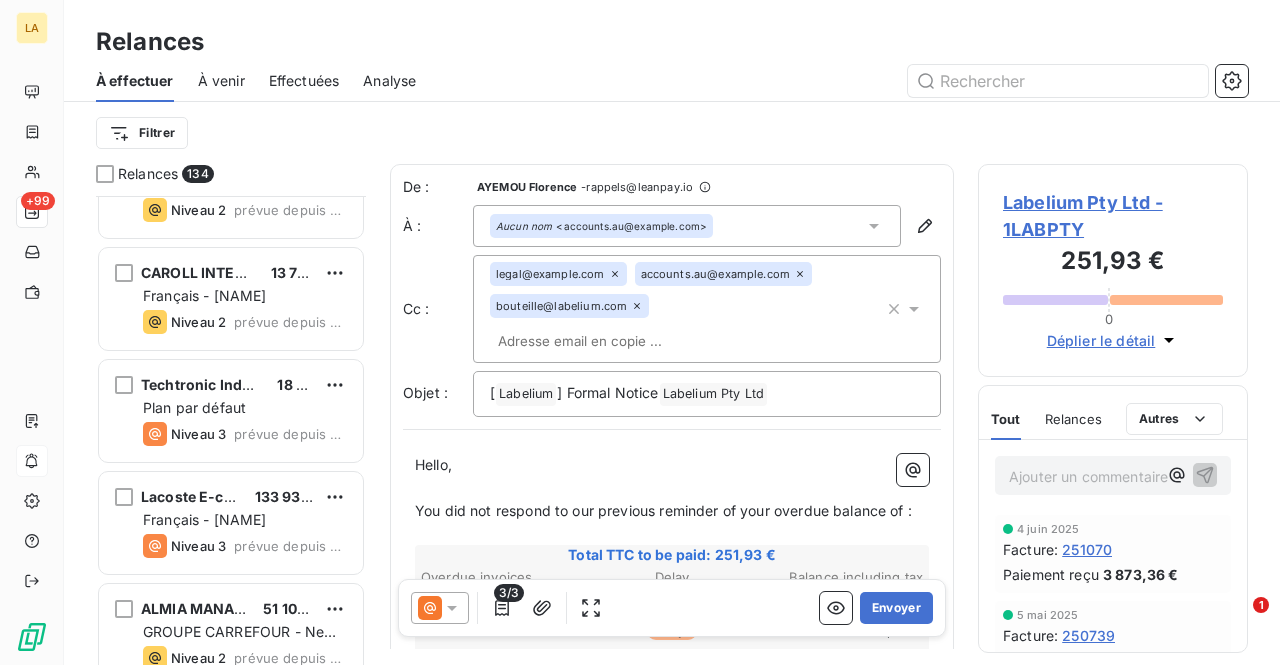 click on "Techtronic Industries France S.A.S." at bounding box center (265, 384) 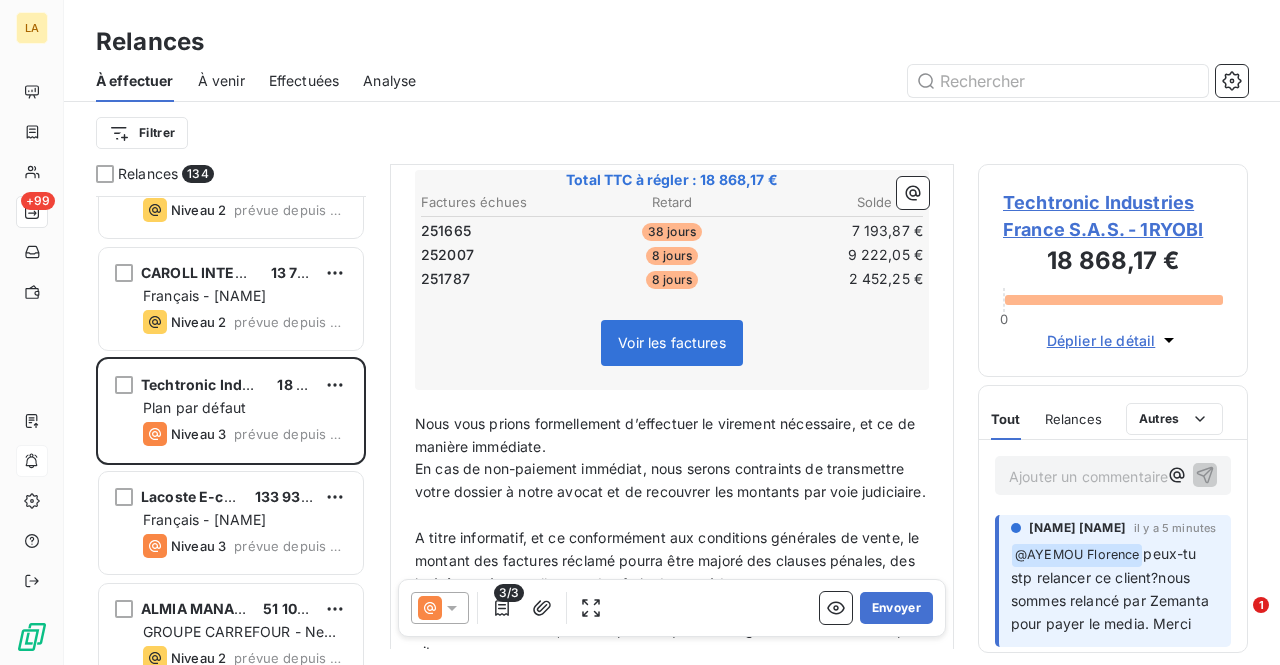 scroll, scrollTop: 401, scrollLeft: 0, axis: vertical 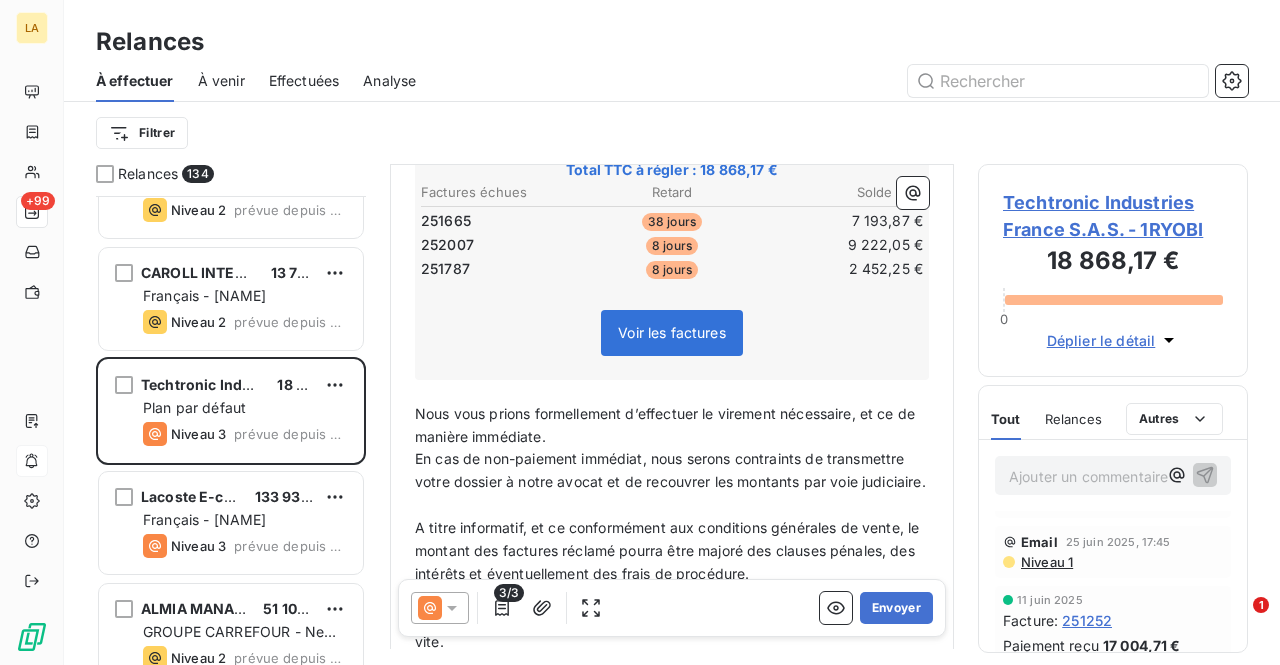 click on "Niveau 1" at bounding box center [1046, 562] 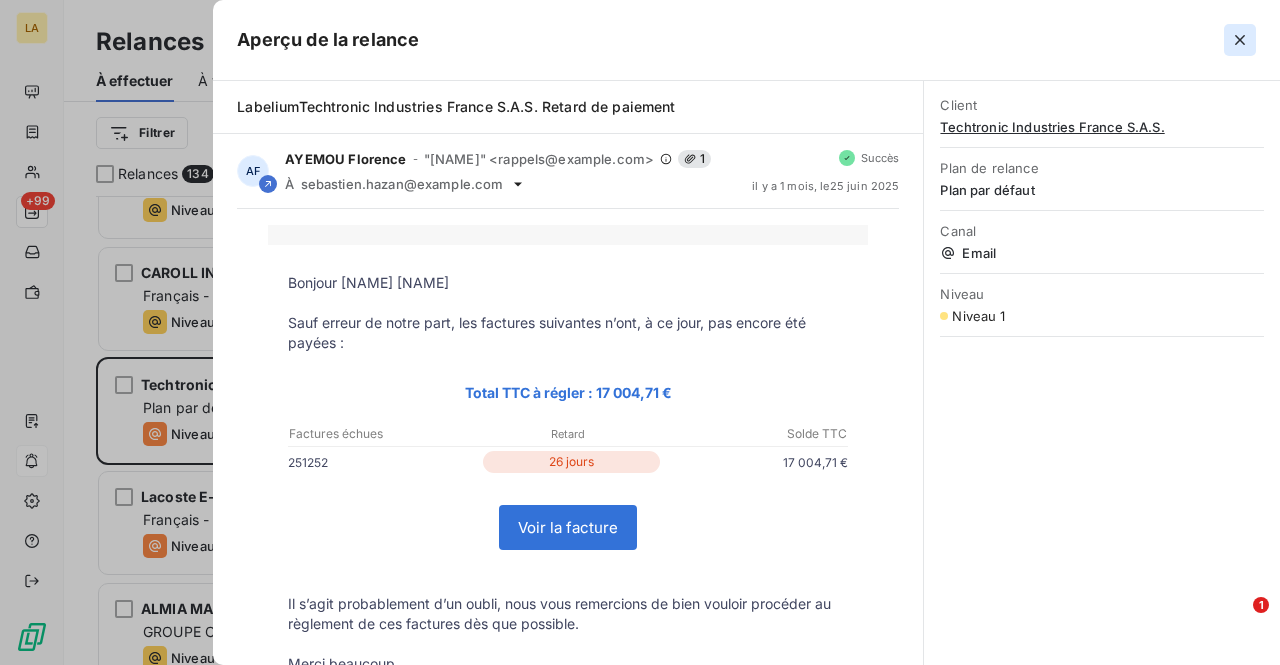 click 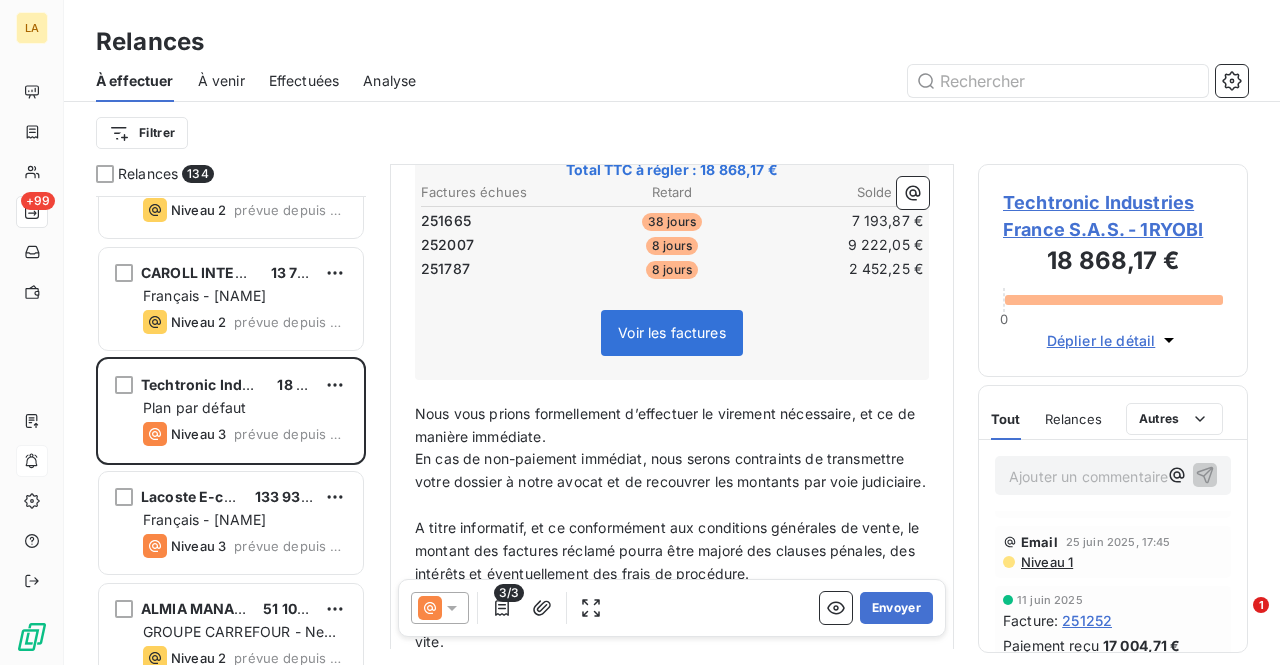 click on "Niveau 1" at bounding box center (1046, 562) 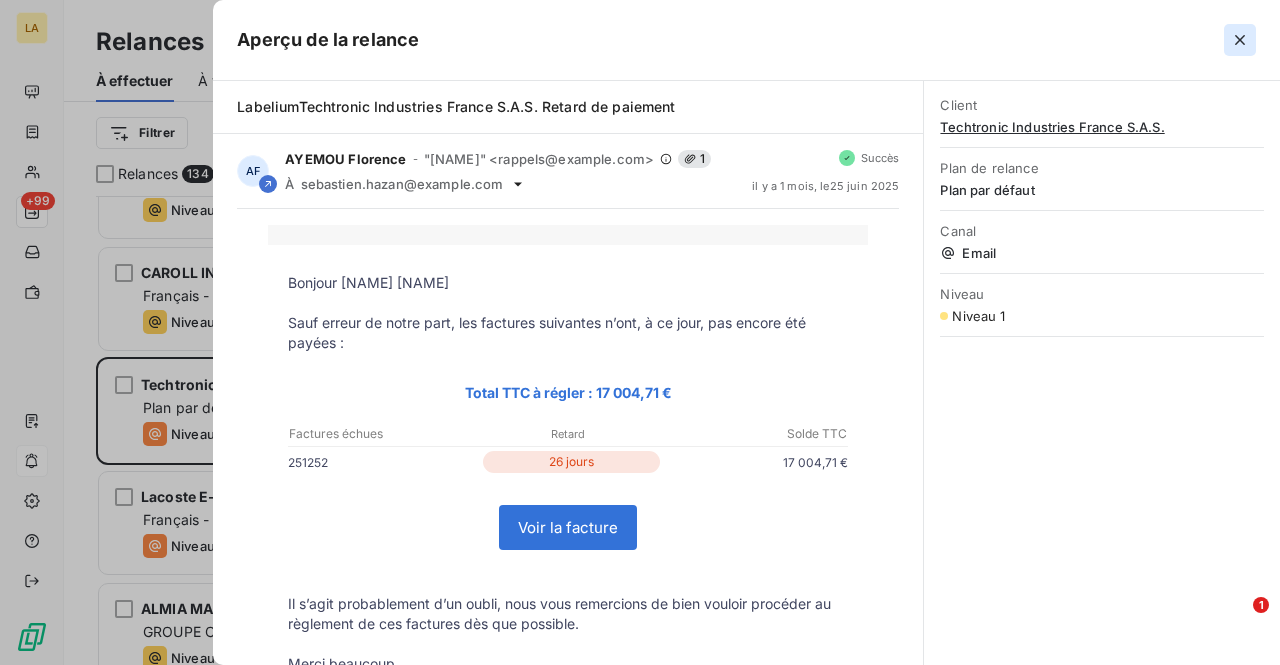 click 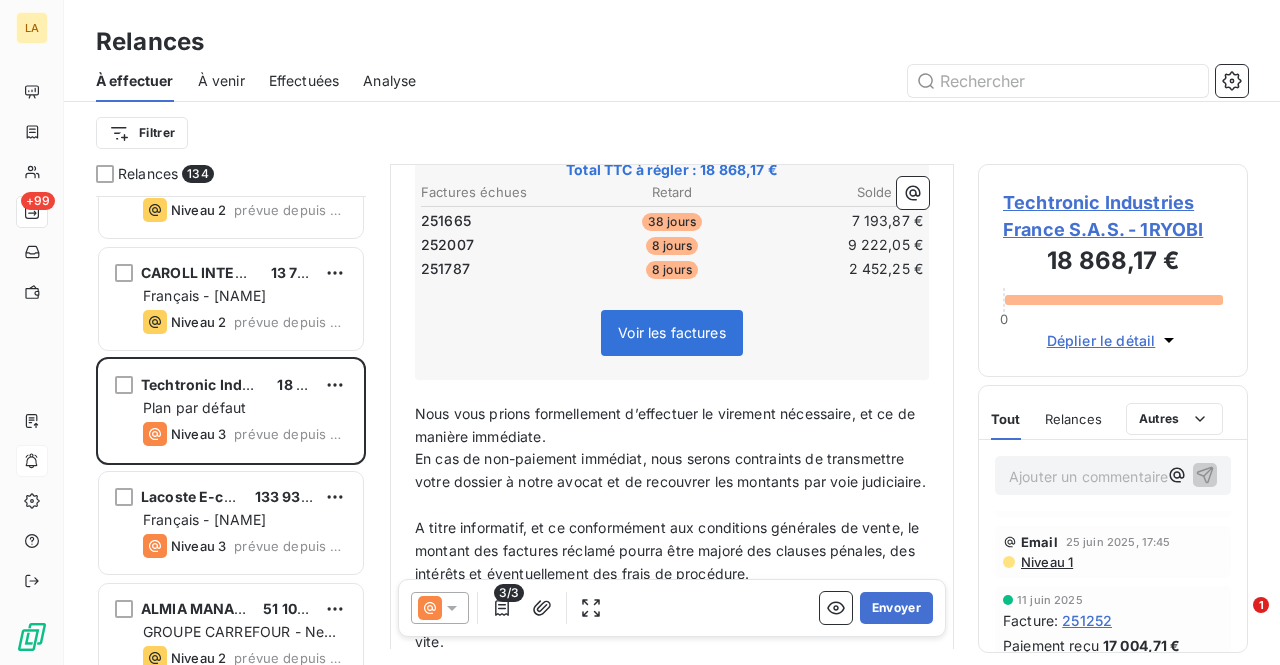 click at bounding box center (440, 608) 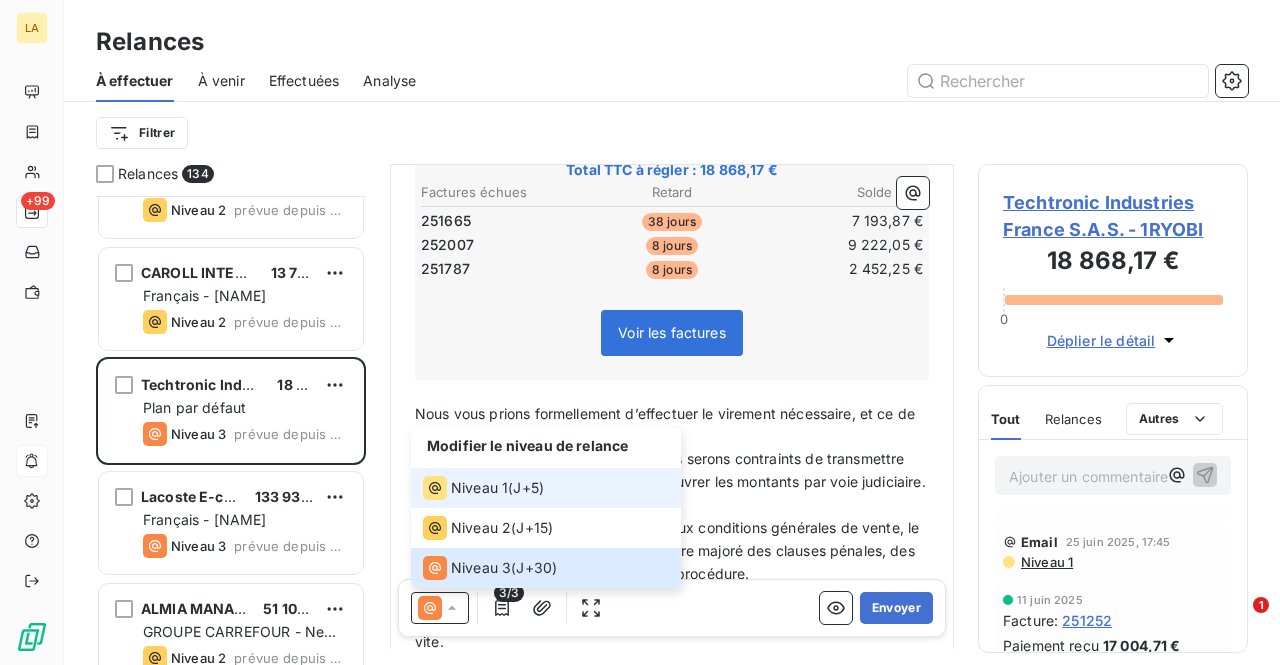 click on "Niveau 1" at bounding box center (479, 488) 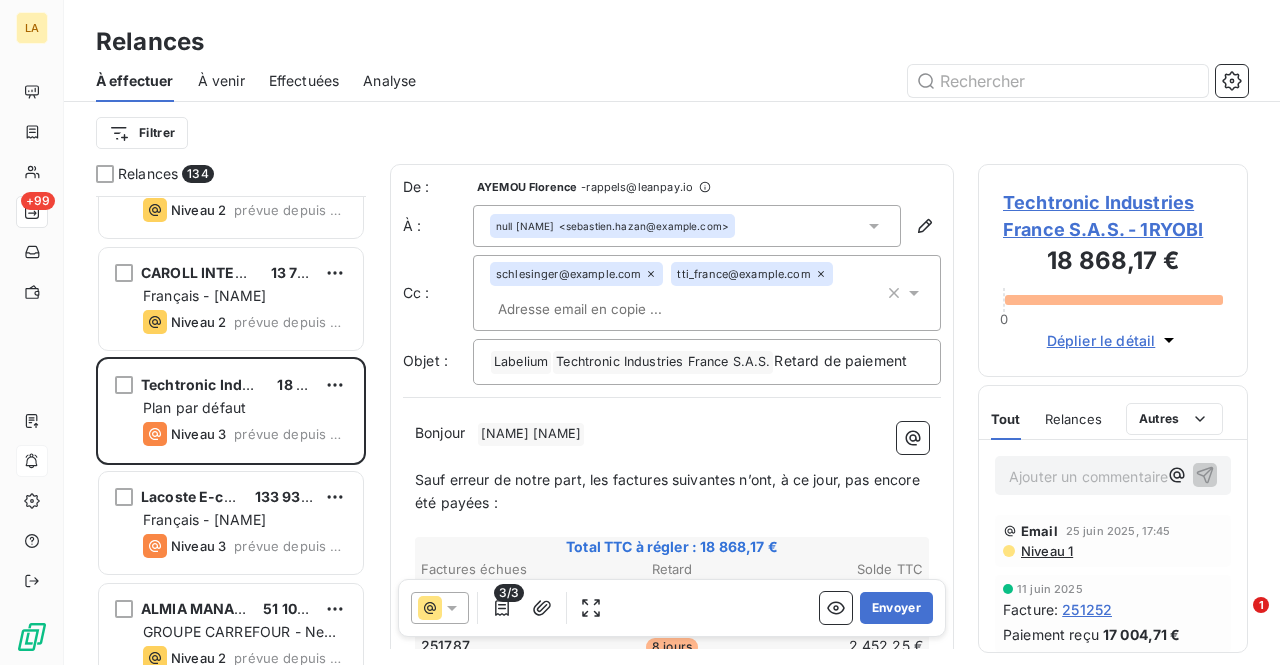 scroll, scrollTop: 330, scrollLeft: 0, axis: vertical 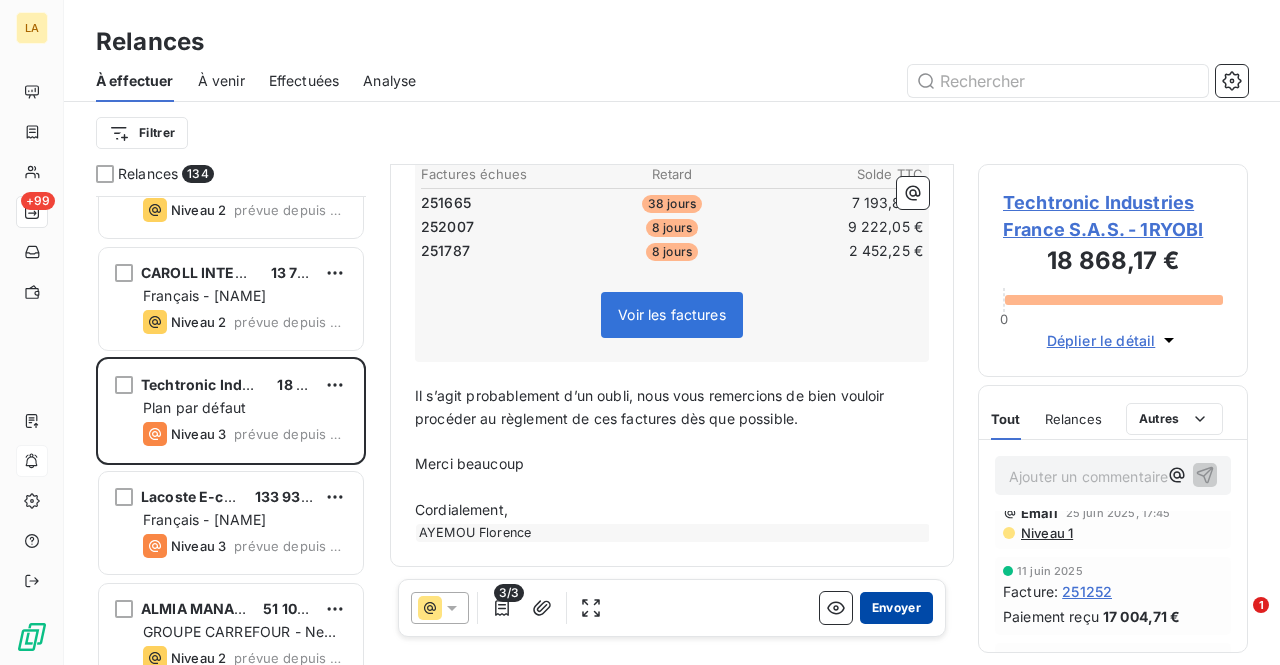 click on "Envoyer" at bounding box center (896, 608) 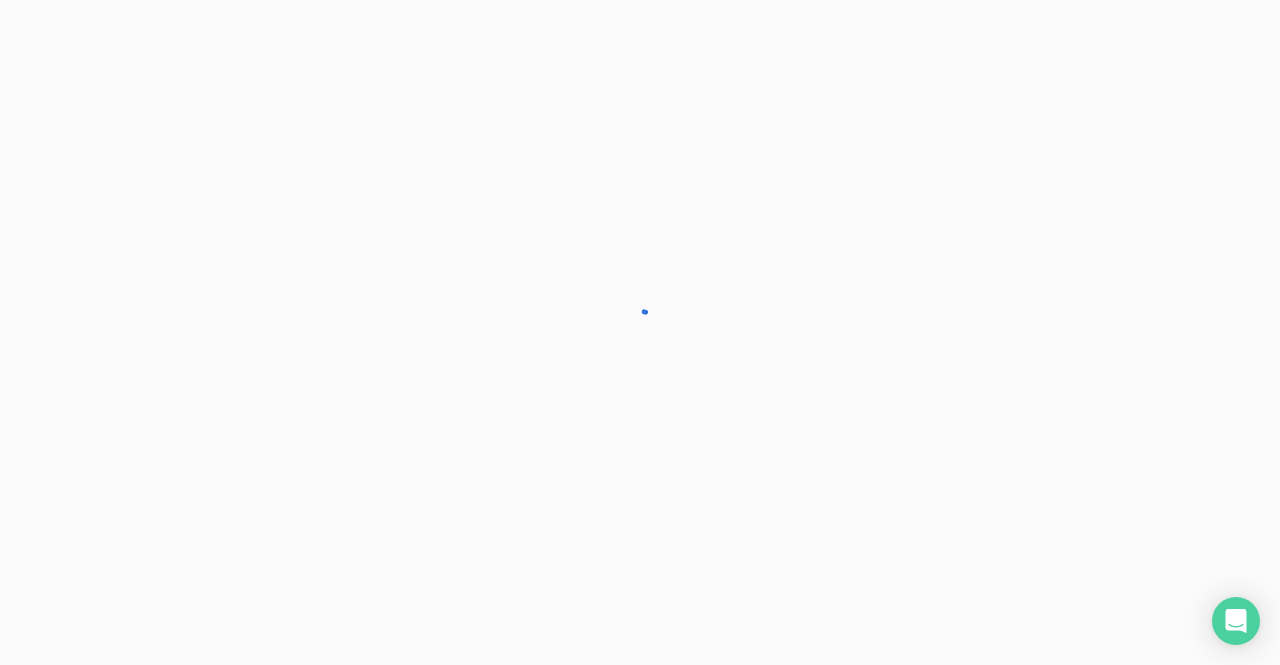 scroll, scrollTop: 0, scrollLeft: 0, axis: both 